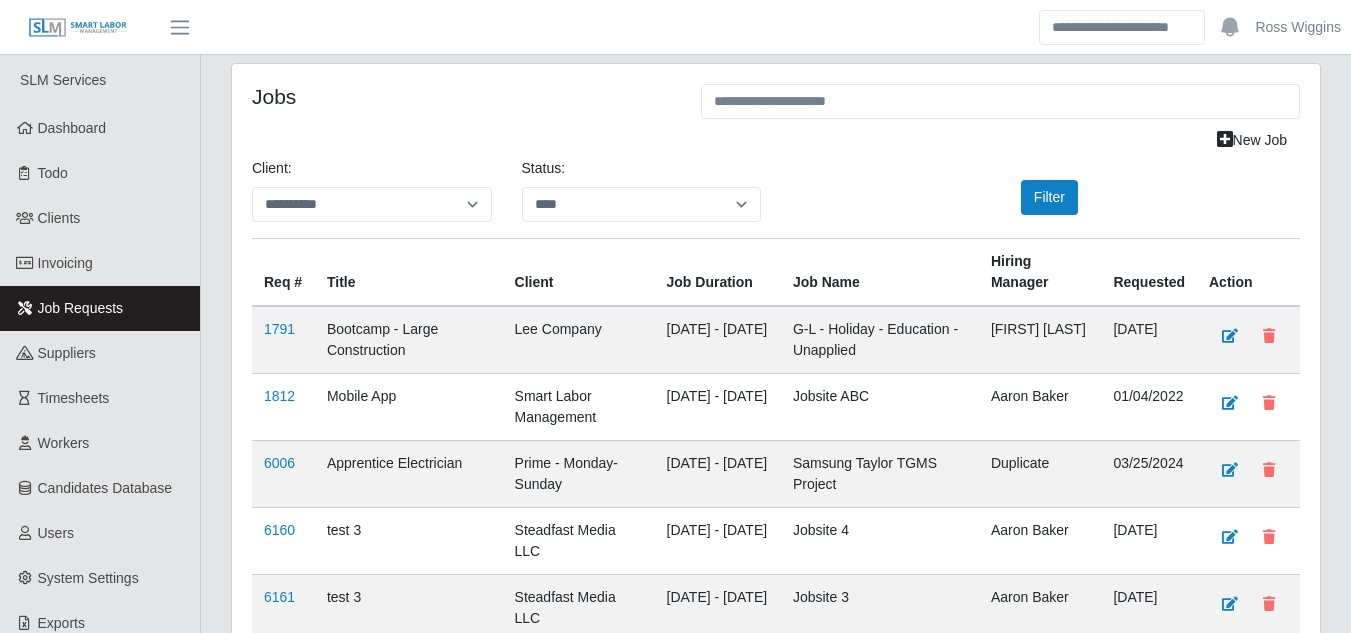 select on "****" 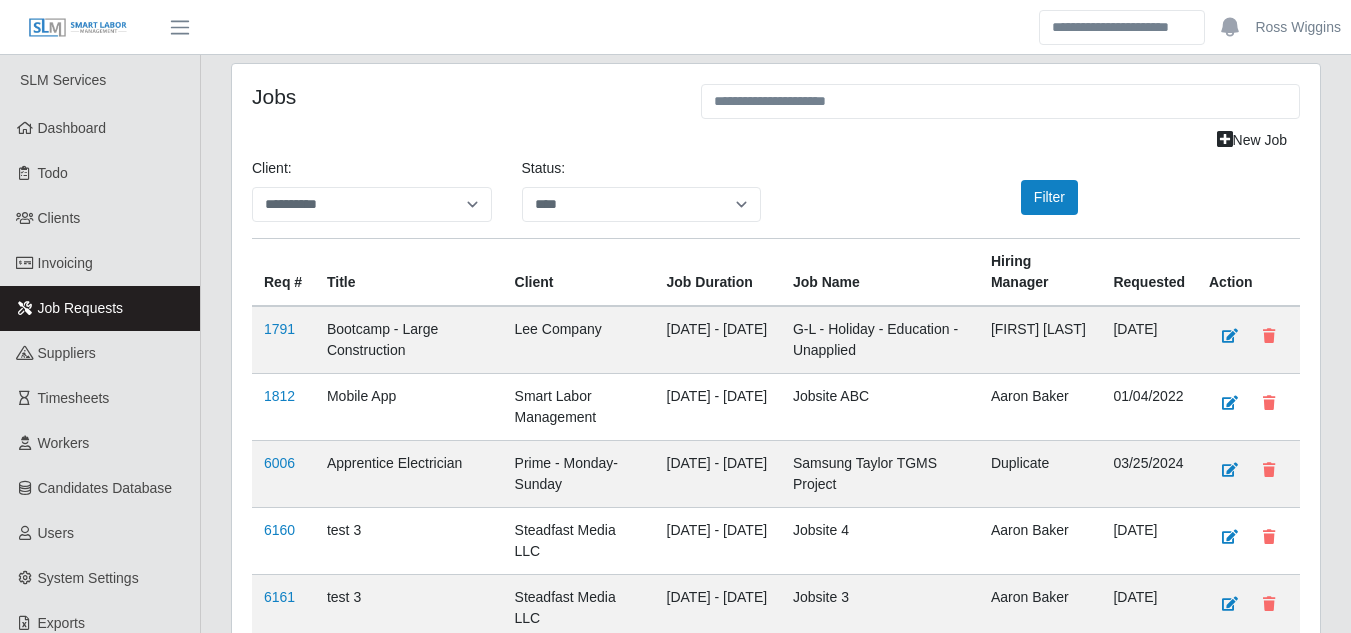 scroll, scrollTop: 0, scrollLeft: 0, axis: both 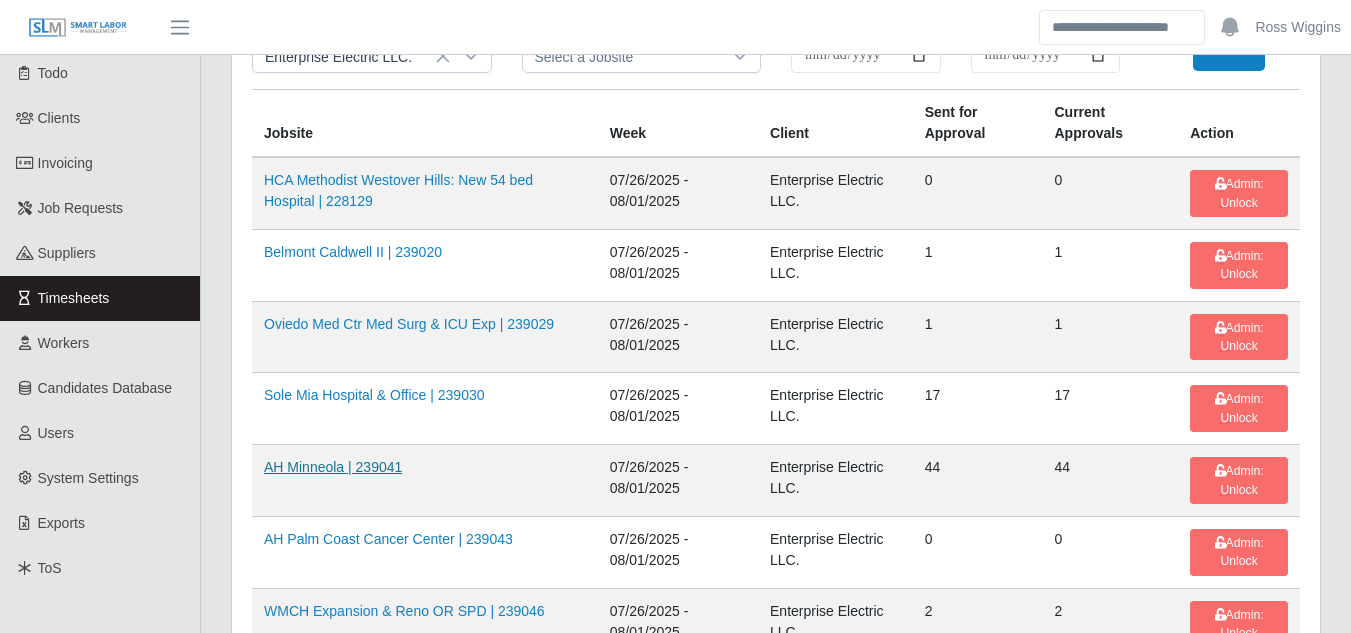 click on "AH Minneola | 239041" at bounding box center [333, 467] 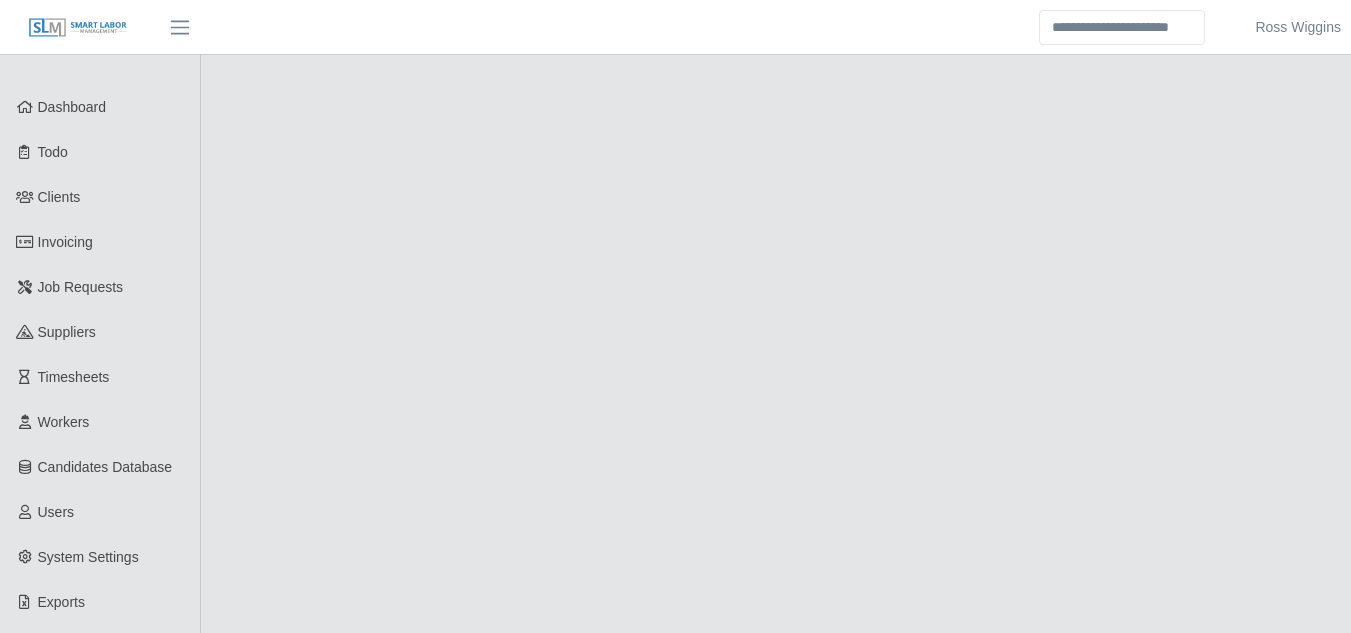 scroll, scrollTop: 0, scrollLeft: 0, axis: both 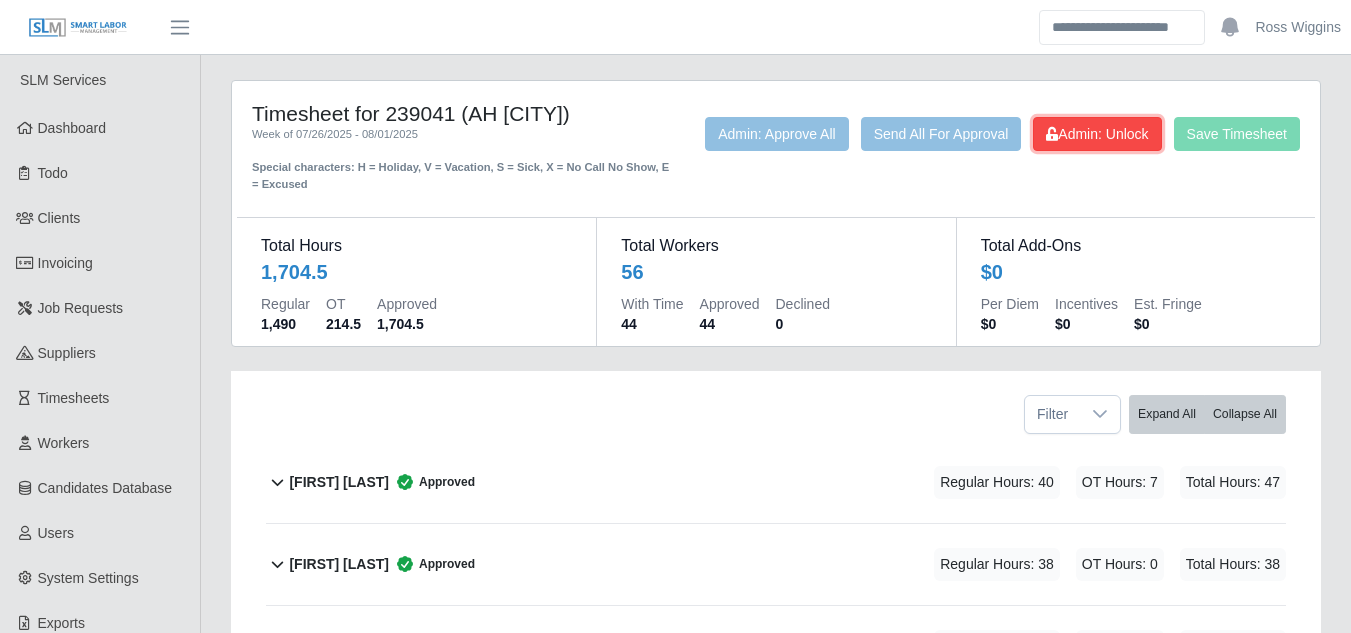 click on "Admin: Unlock" at bounding box center (1097, 134) 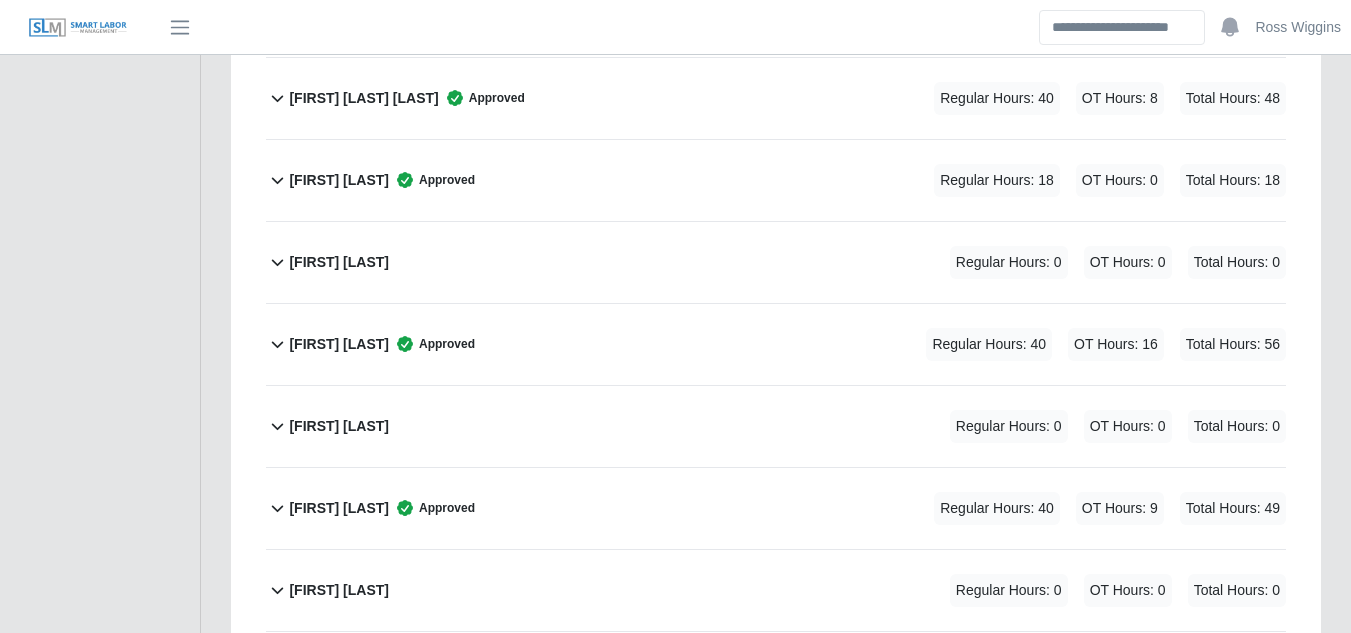 scroll, scrollTop: 2600, scrollLeft: 0, axis: vertical 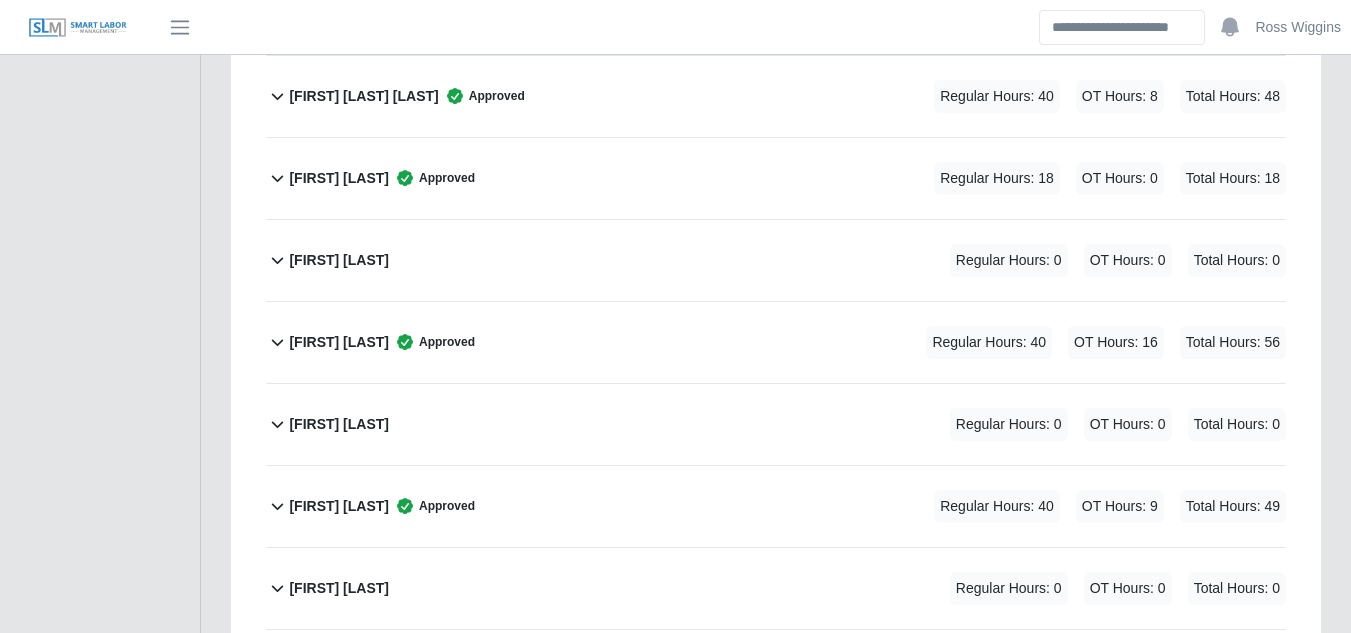 click on "Liroi Anguiano" at bounding box center (339, 260) 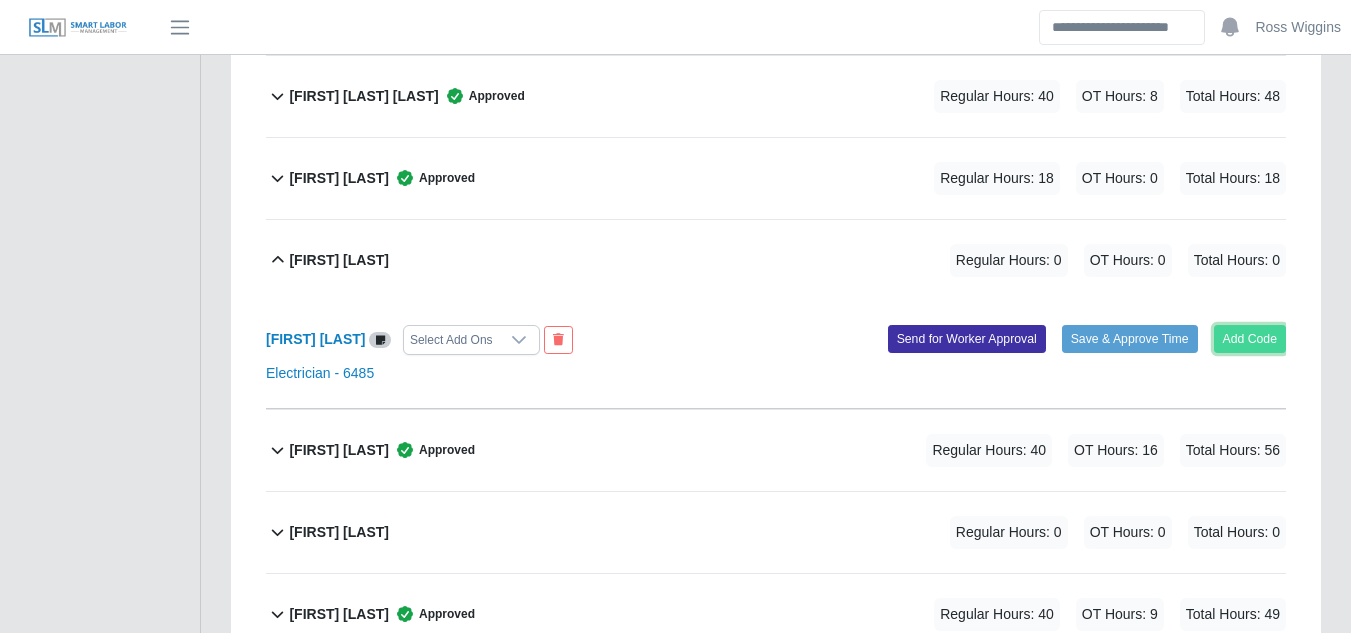 click on "Add Code" 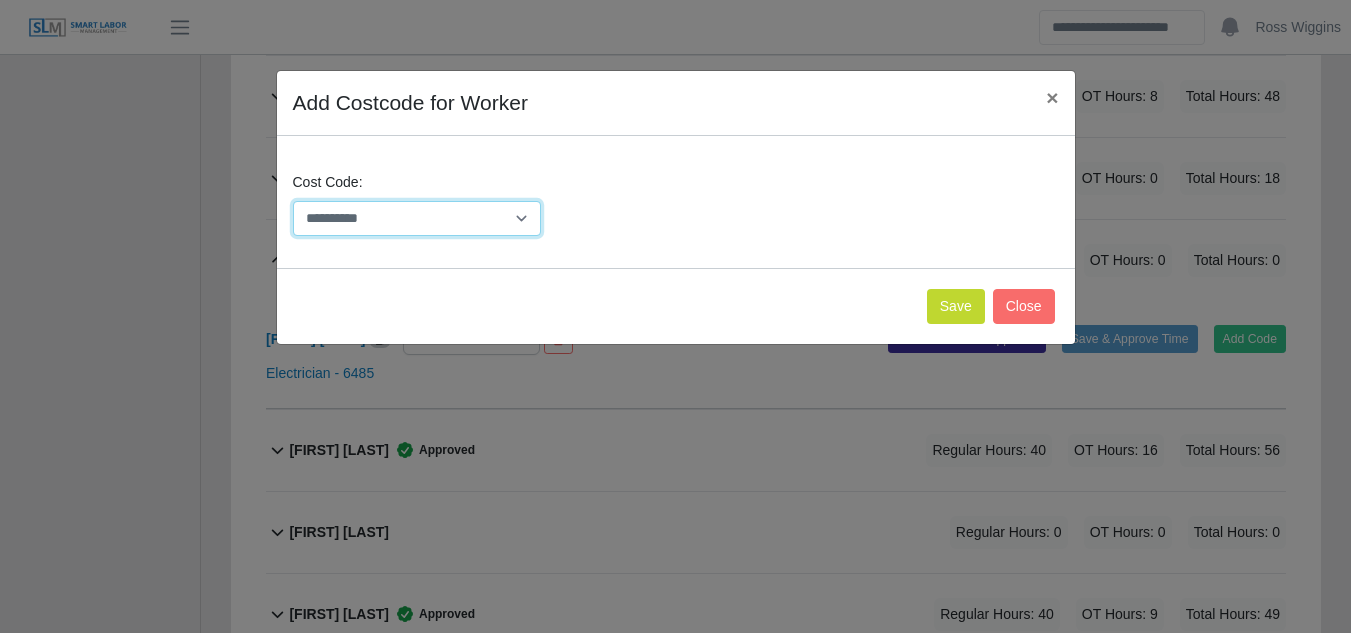 click on "**********" at bounding box center [417, 218] 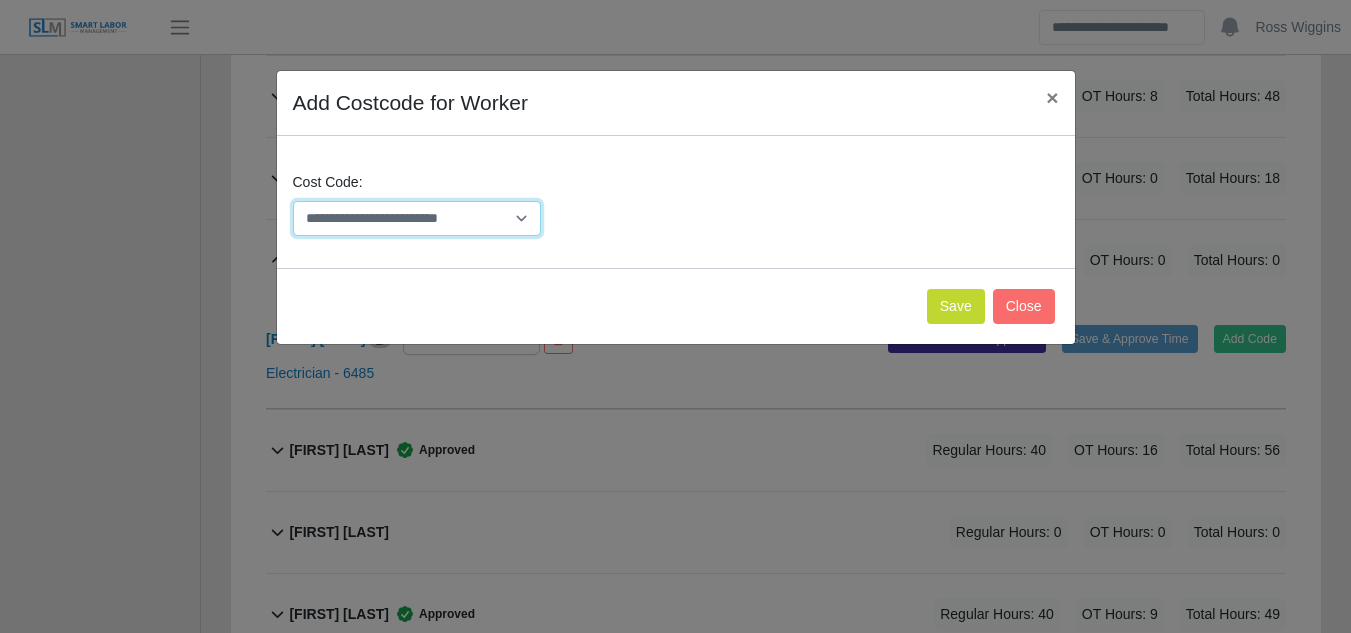 click on "**********" at bounding box center [417, 218] 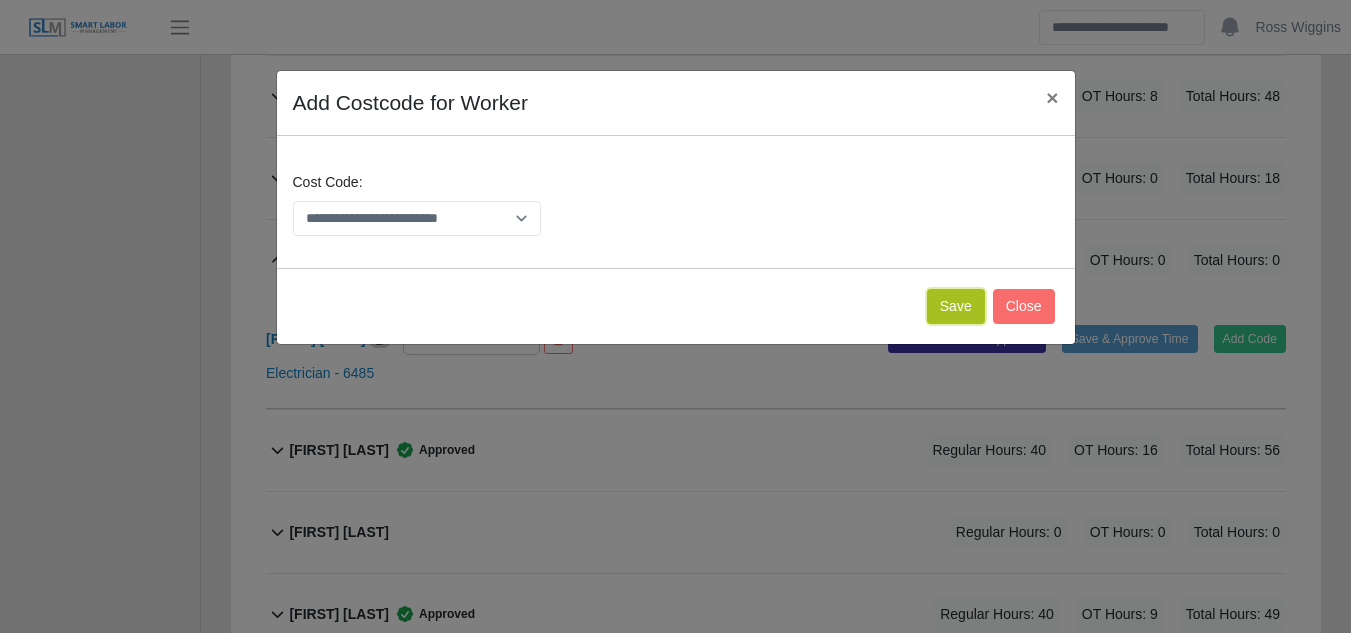 click on "Save" 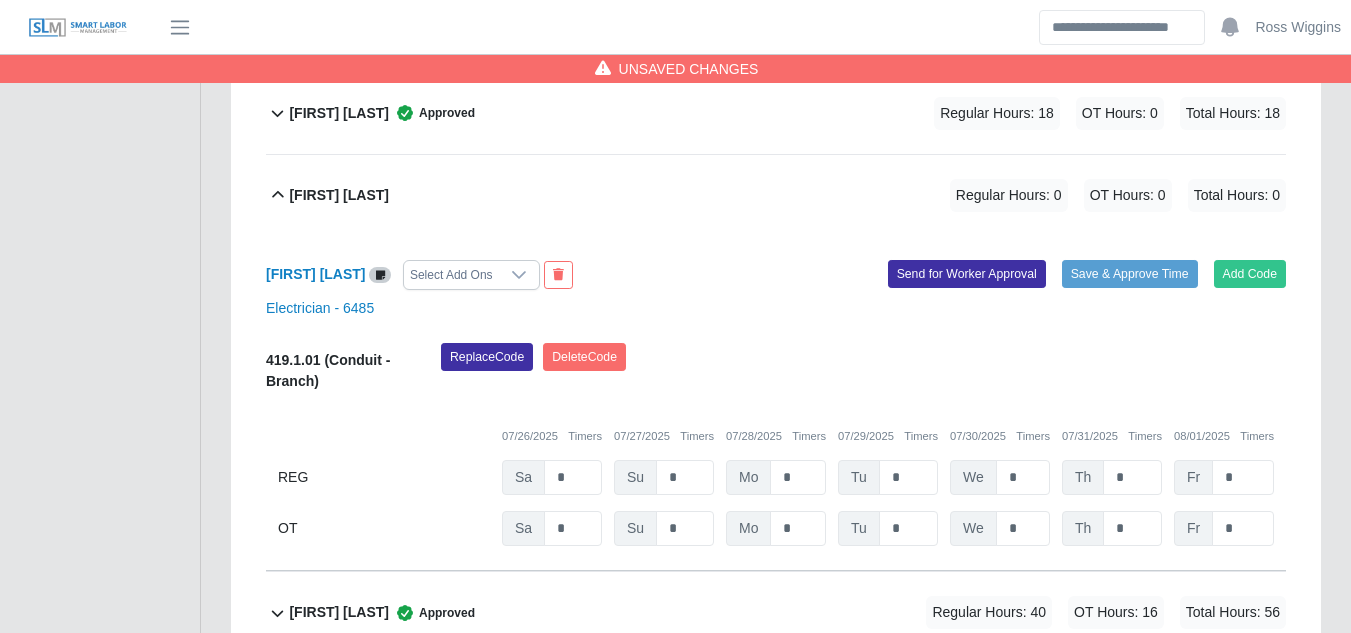 scroll, scrollTop: 2700, scrollLeft: 0, axis: vertical 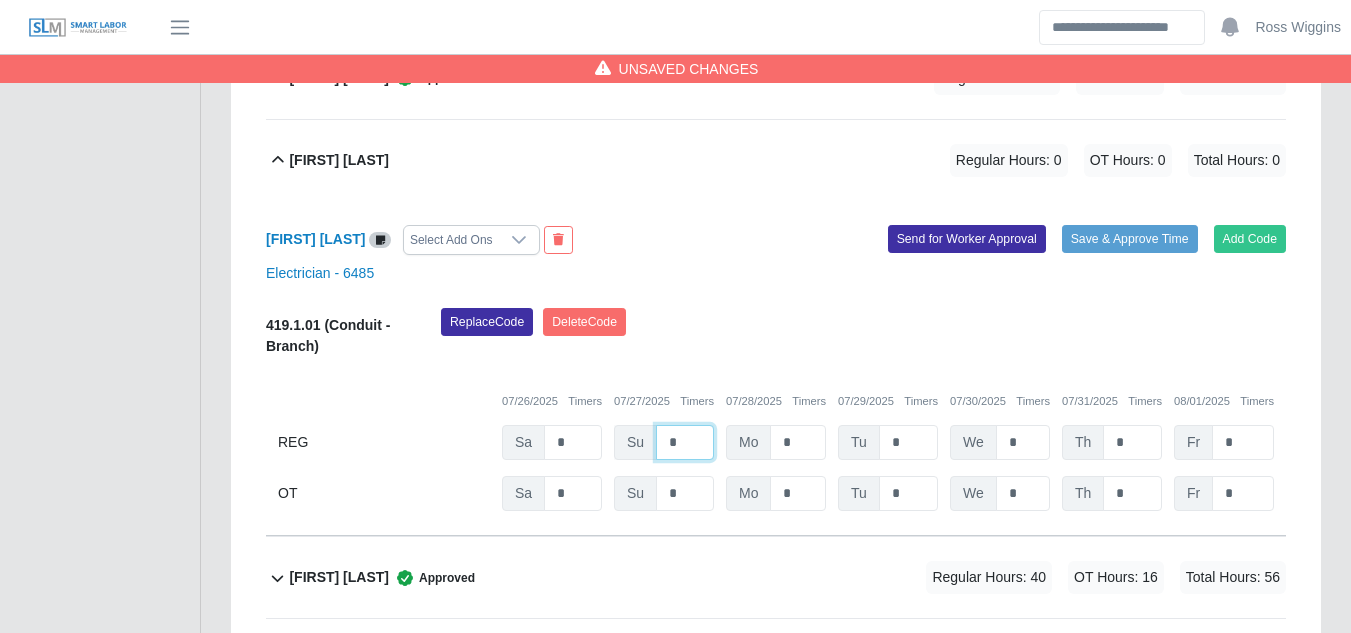 click on "*" at bounding box center [685, 442] 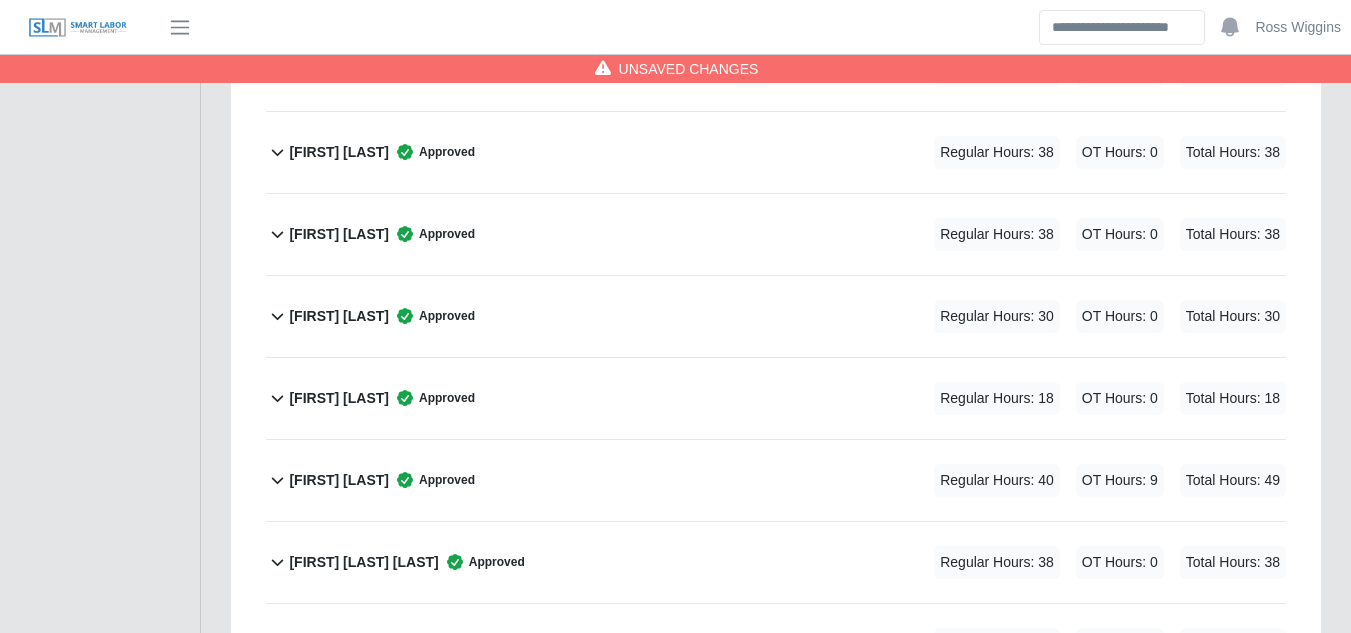 scroll, scrollTop: 0, scrollLeft: 0, axis: both 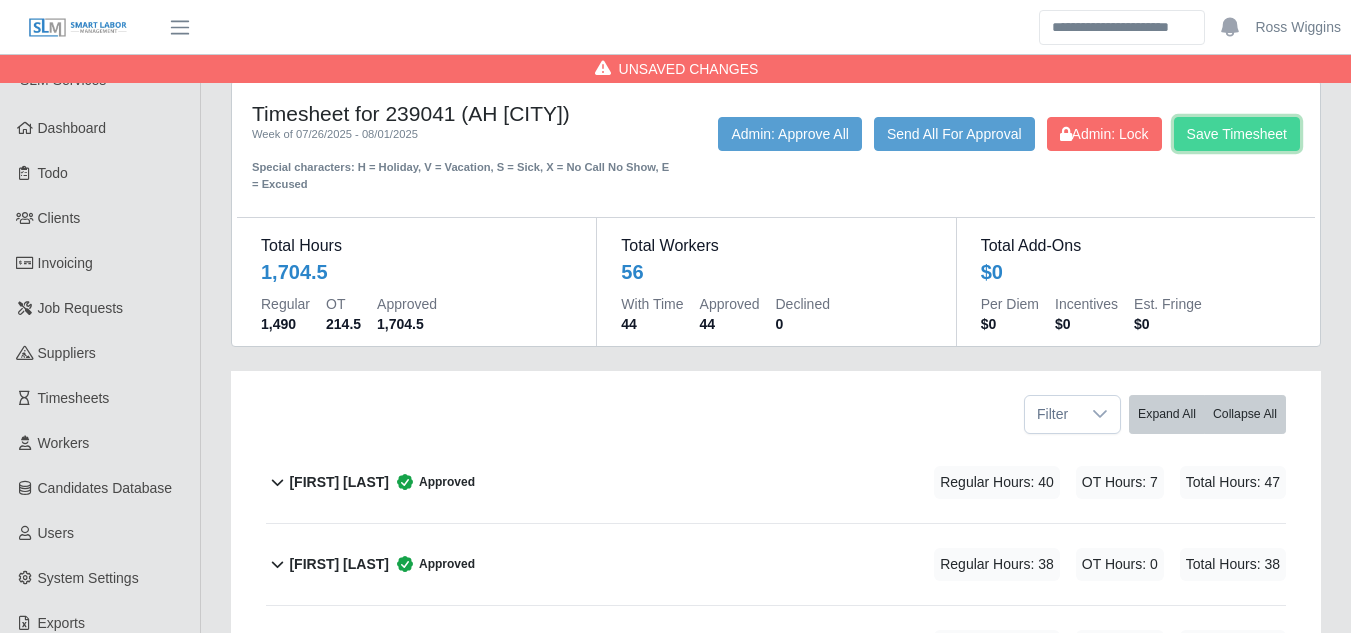 click on "Save Timesheet" at bounding box center [1237, 134] 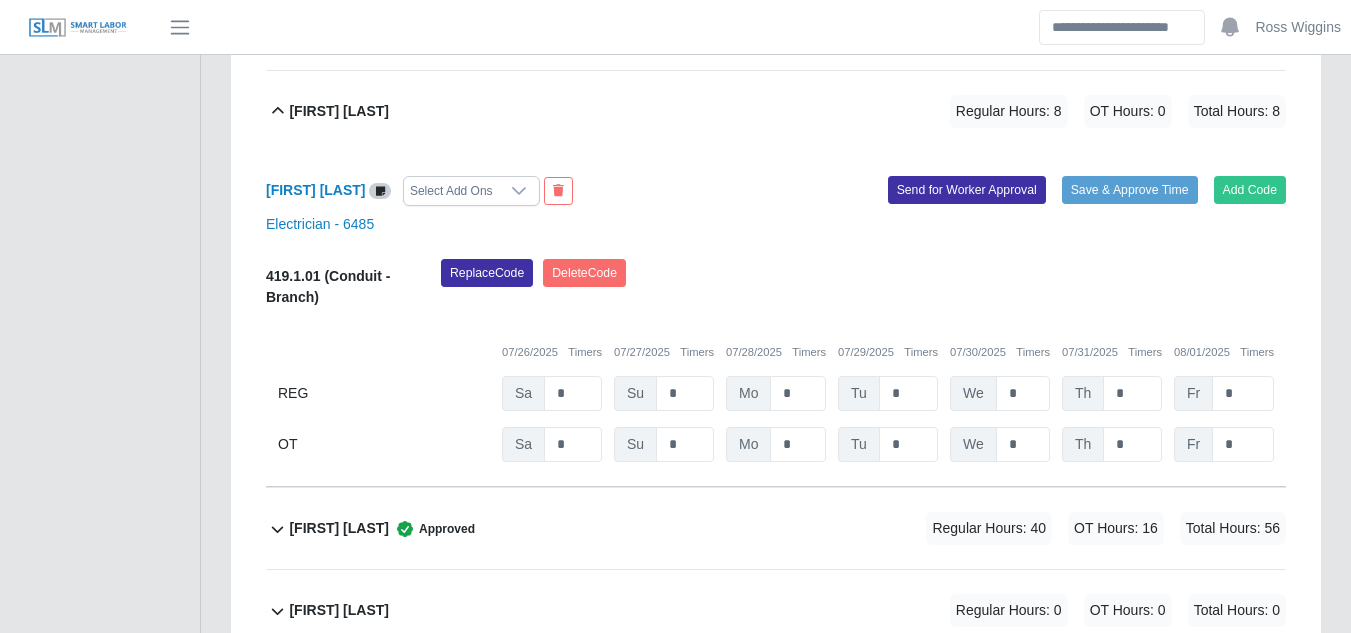 scroll, scrollTop: 2700, scrollLeft: 0, axis: vertical 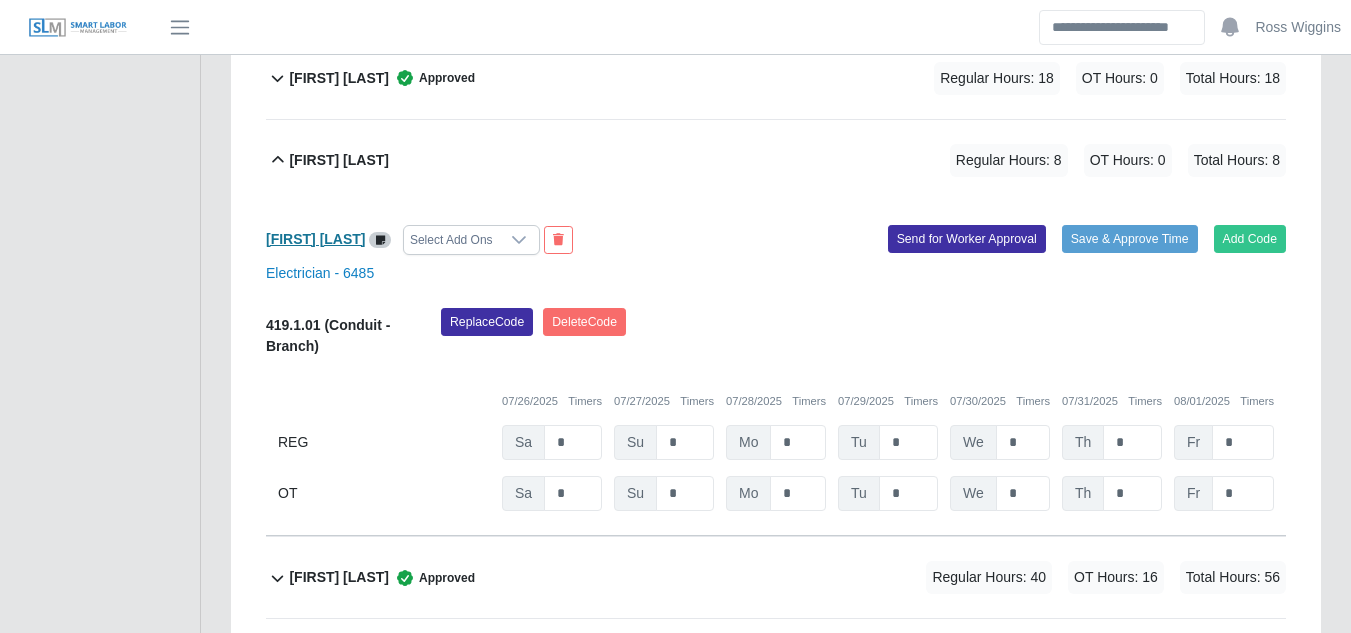 click on "Liroi Anguiano" at bounding box center (316, 239) 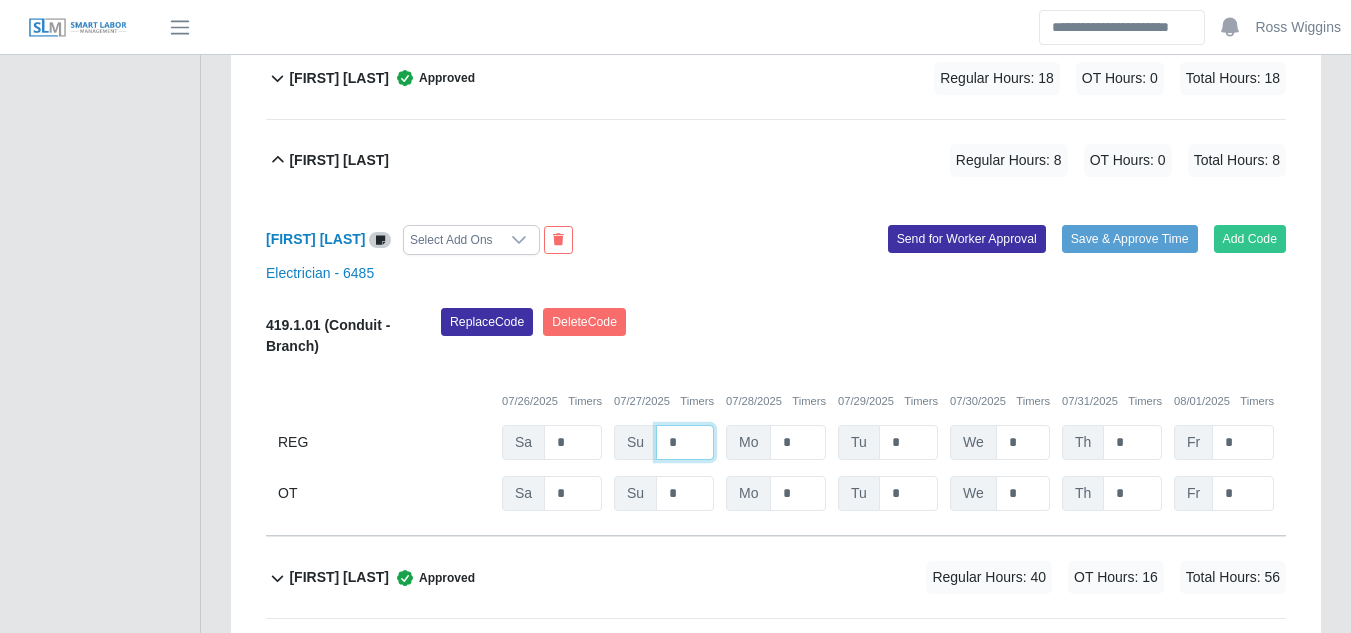click on "*" at bounding box center (685, 442) 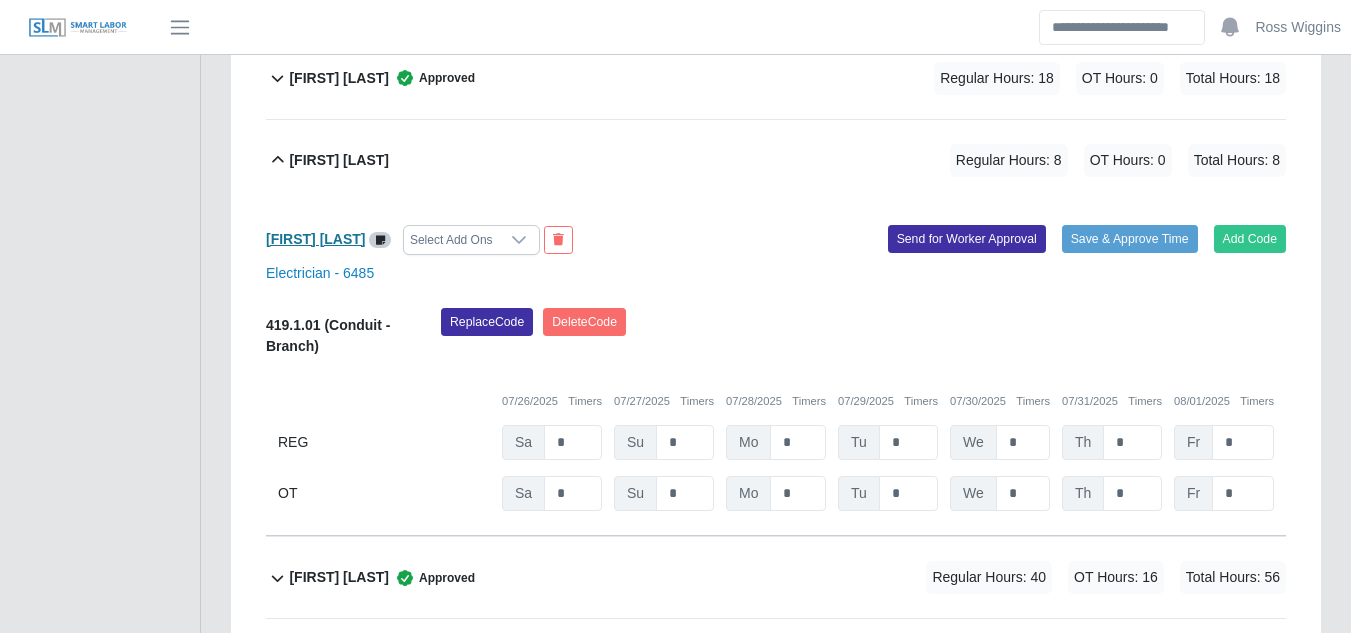 click on "Liroi Anguiano" at bounding box center [316, 239] 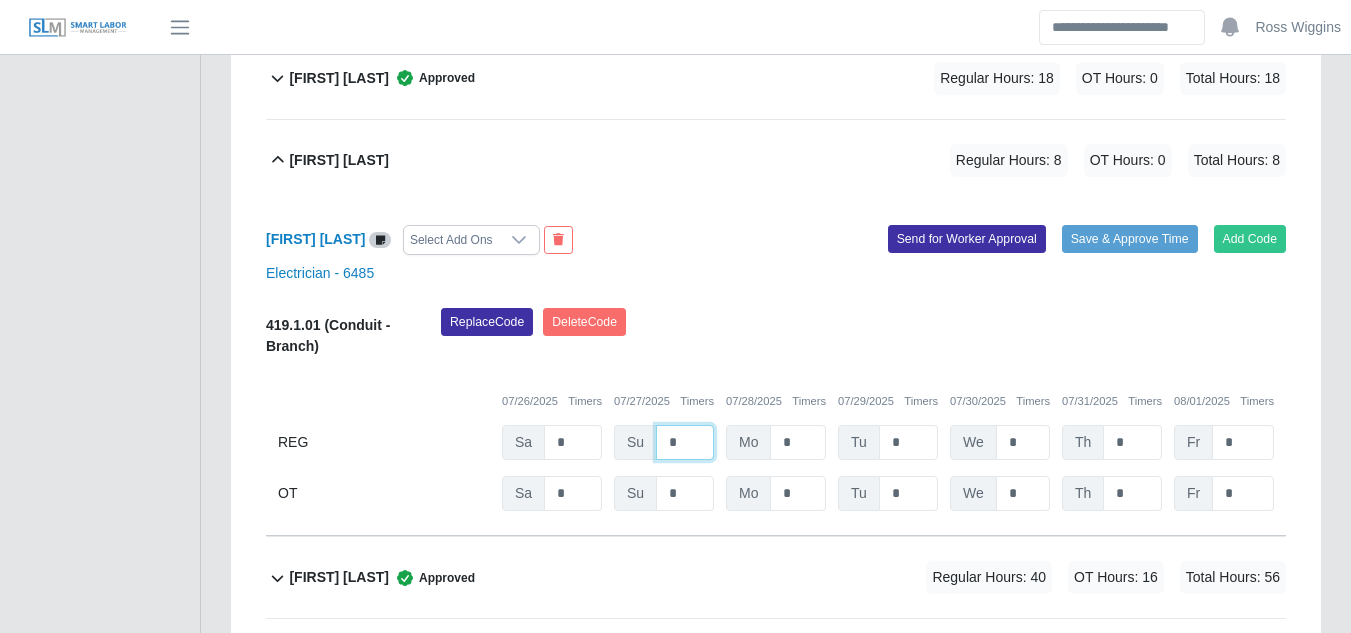 click on "*" at bounding box center [685, 442] 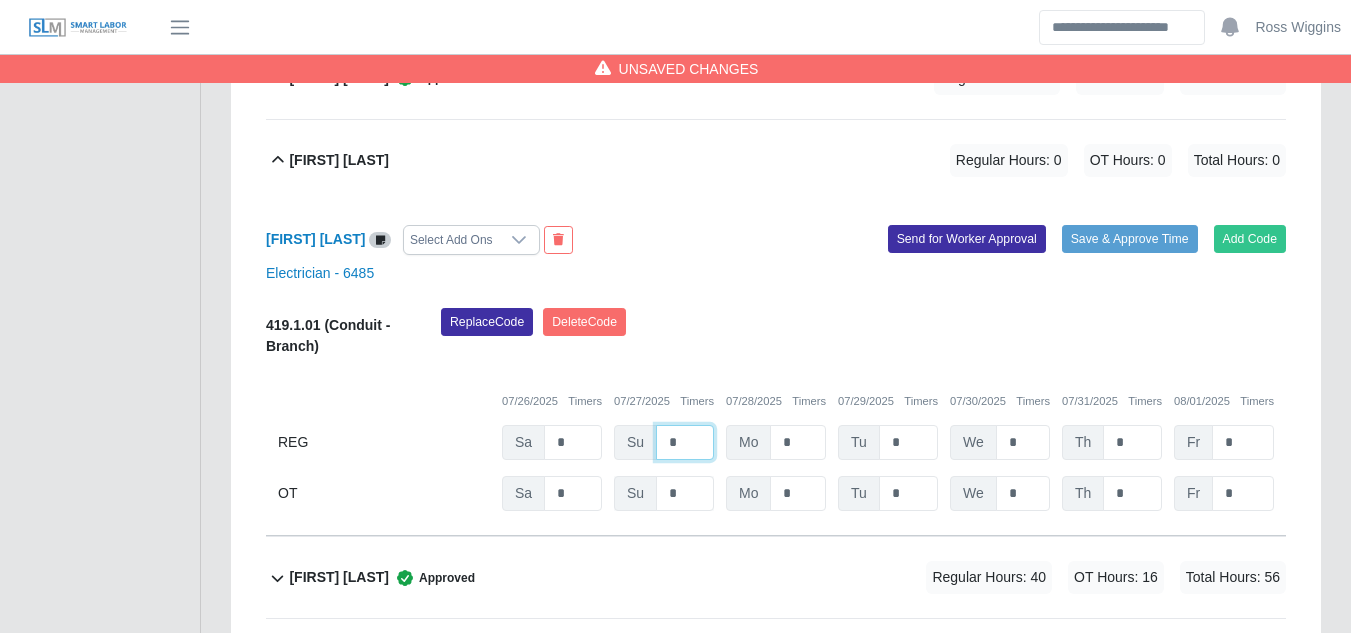 type on "*" 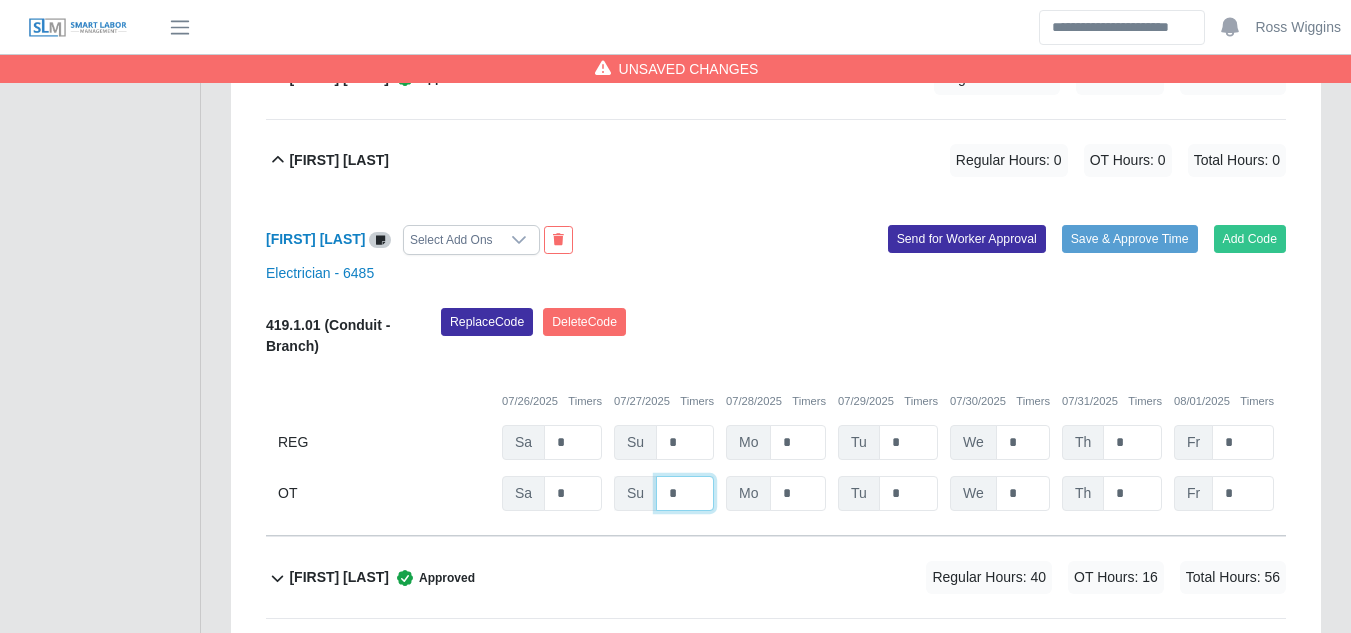 click on "*" at bounding box center [0, 0] 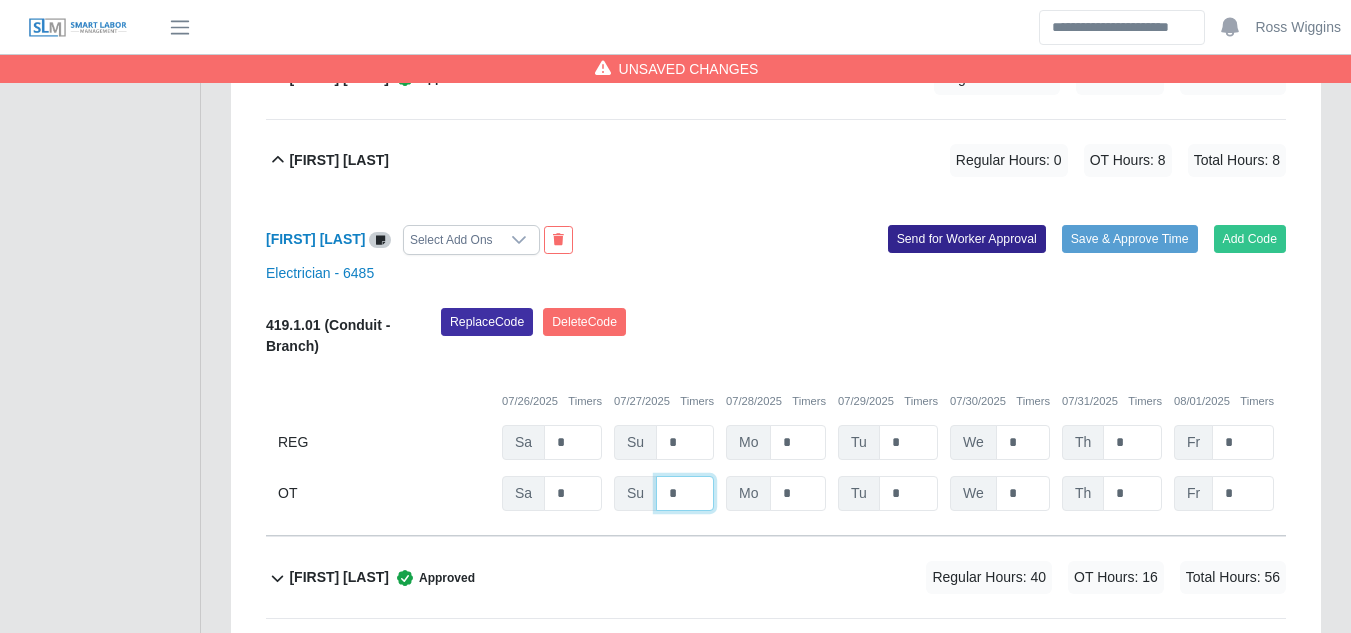 type on "*" 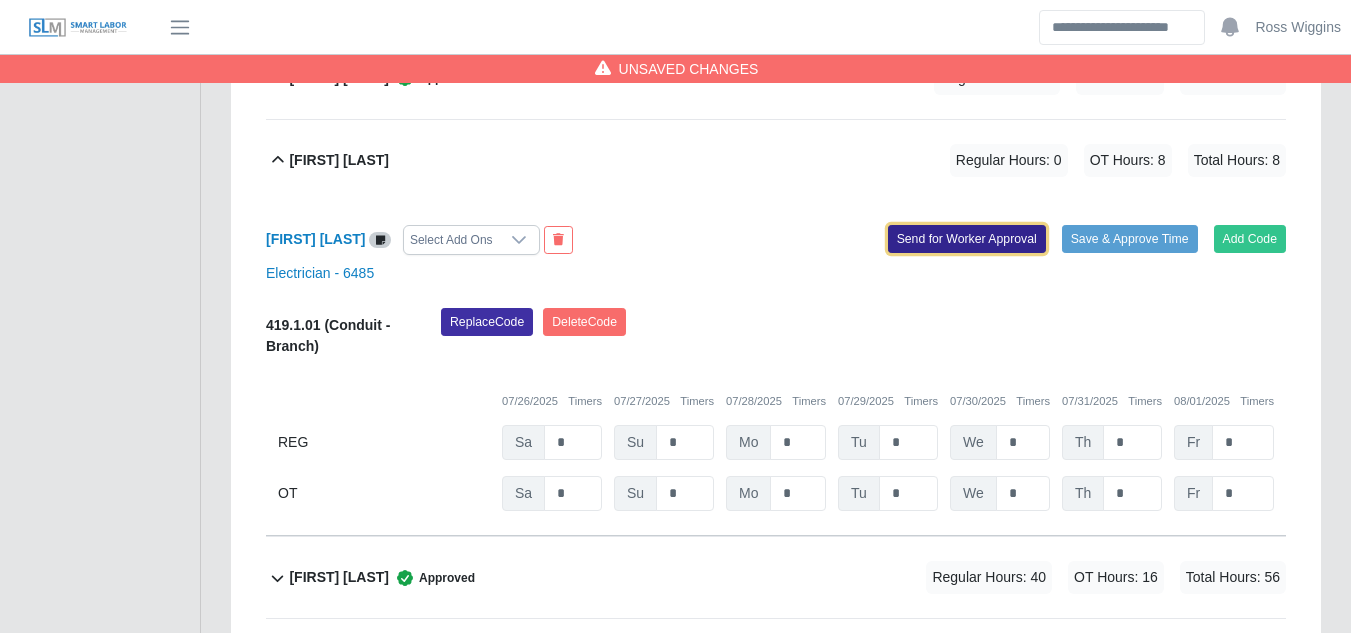 click on "Send for Worker Approval" 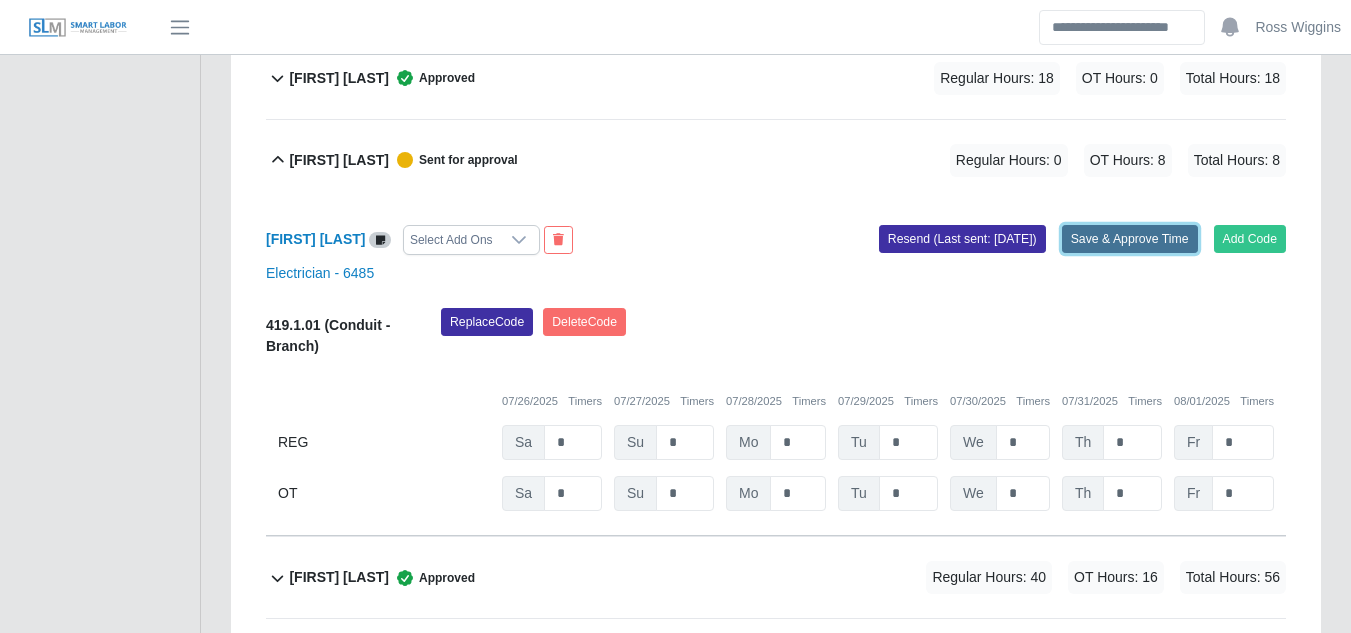 click on "Save & Approve Time" 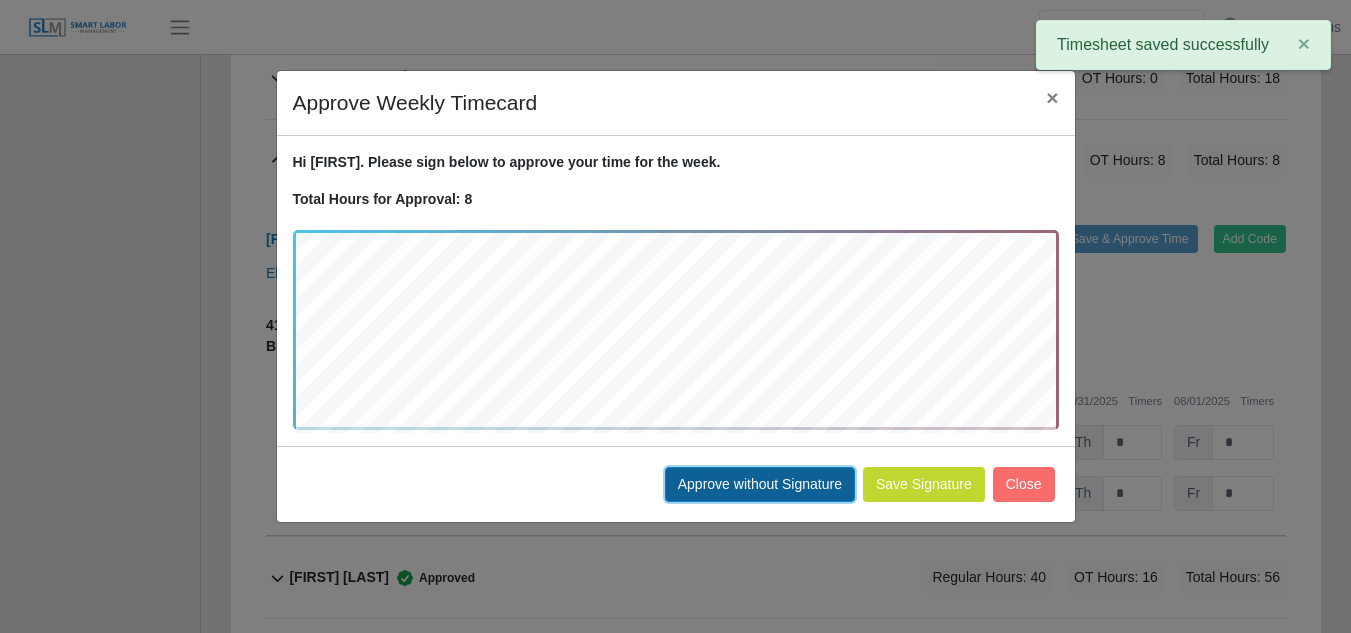 click on "Approve without Signature" at bounding box center (760, 484) 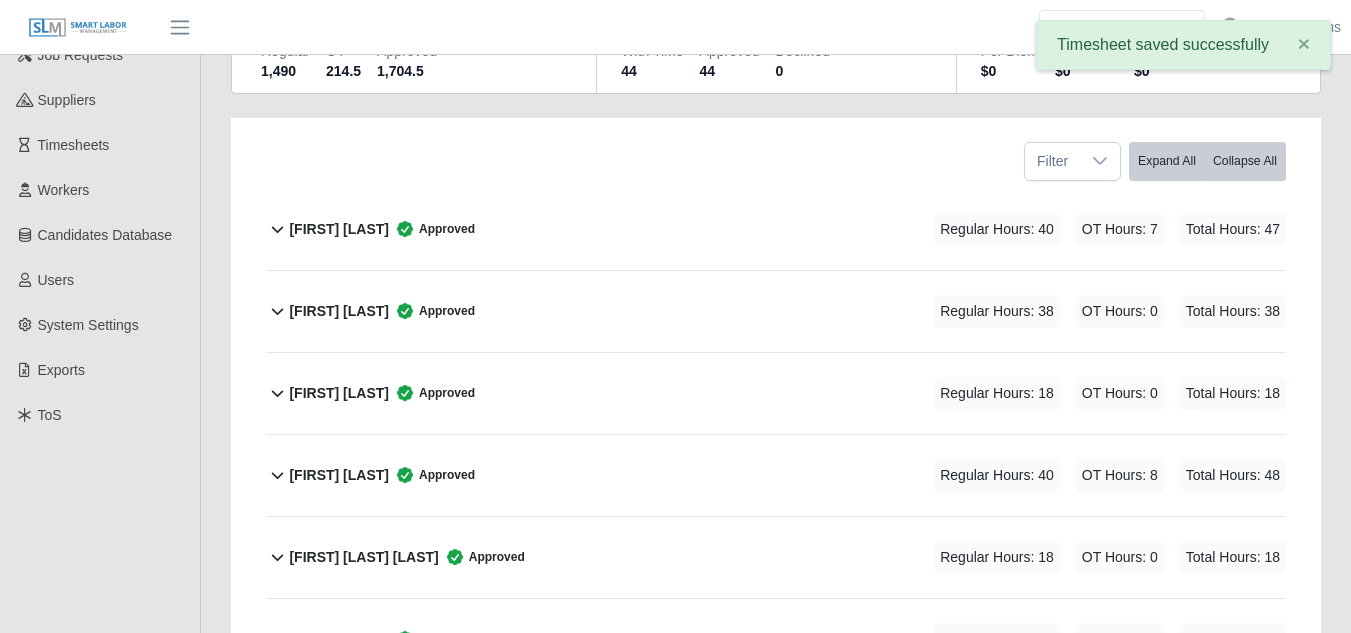 scroll, scrollTop: 0, scrollLeft: 0, axis: both 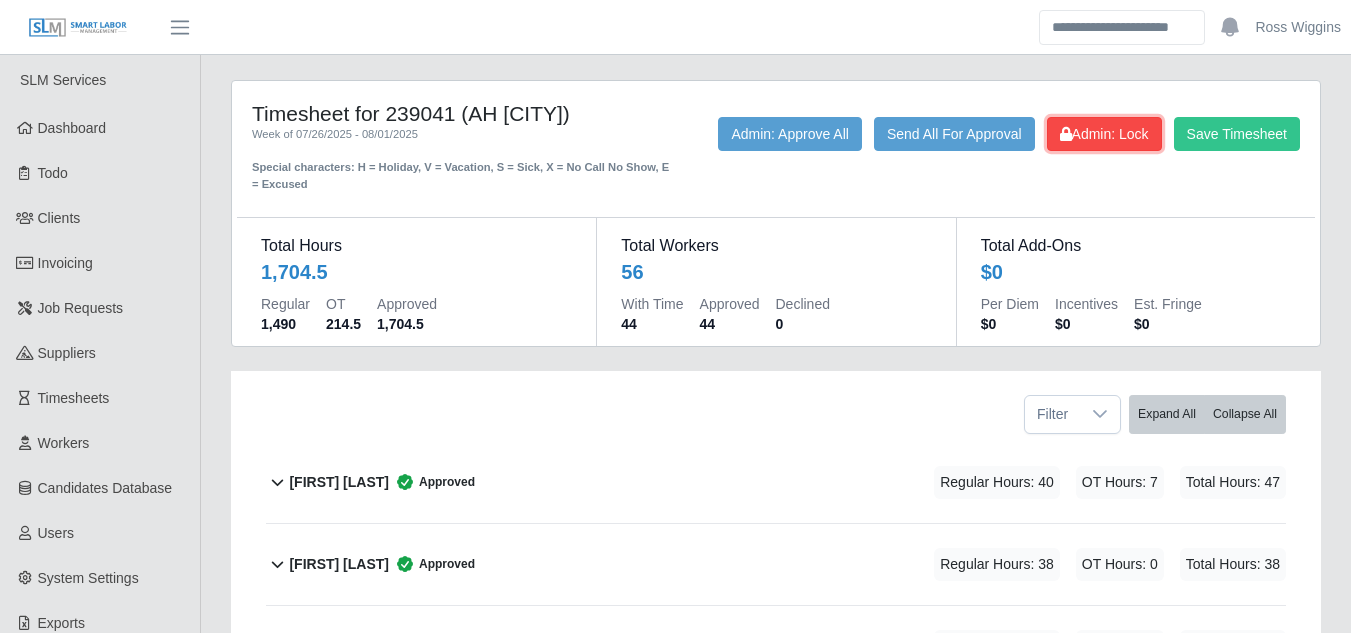 click on "Admin: Lock" 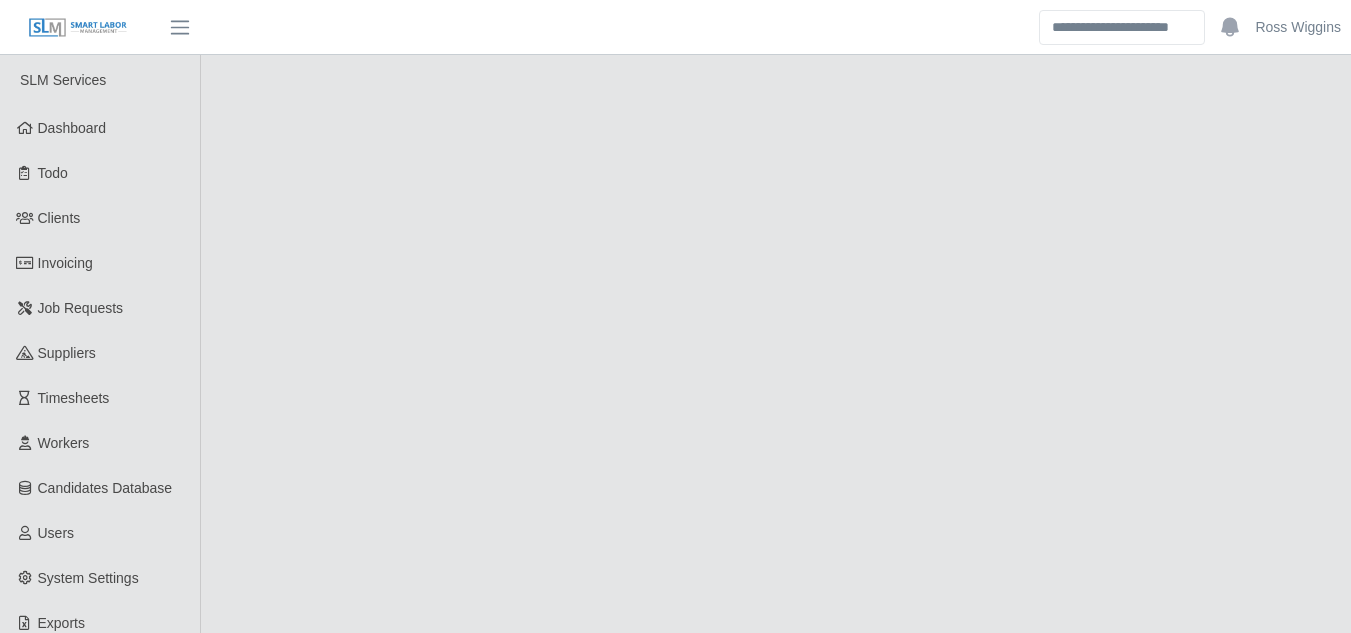 scroll, scrollTop: 0, scrollLeft: 0, axis: both 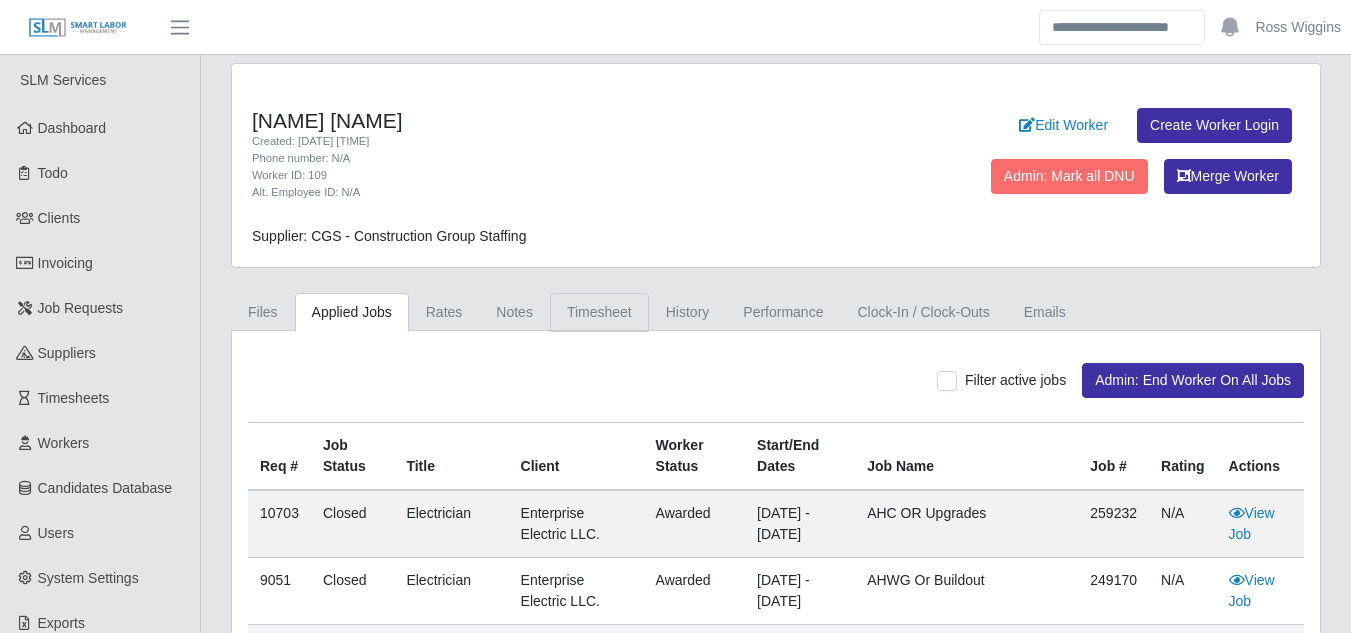 click on "Timesheet" at bounding box center [599, 312] 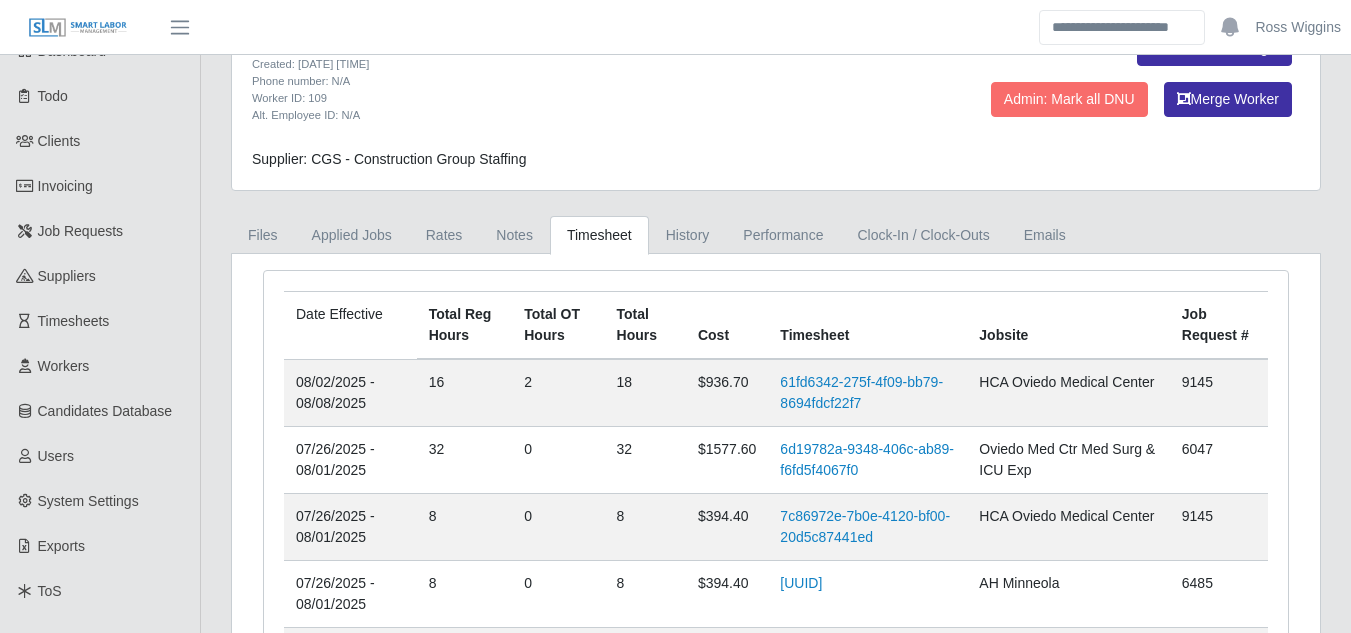 scroll, scrollTop: 100, scrollLeft: 0, axis: vertical 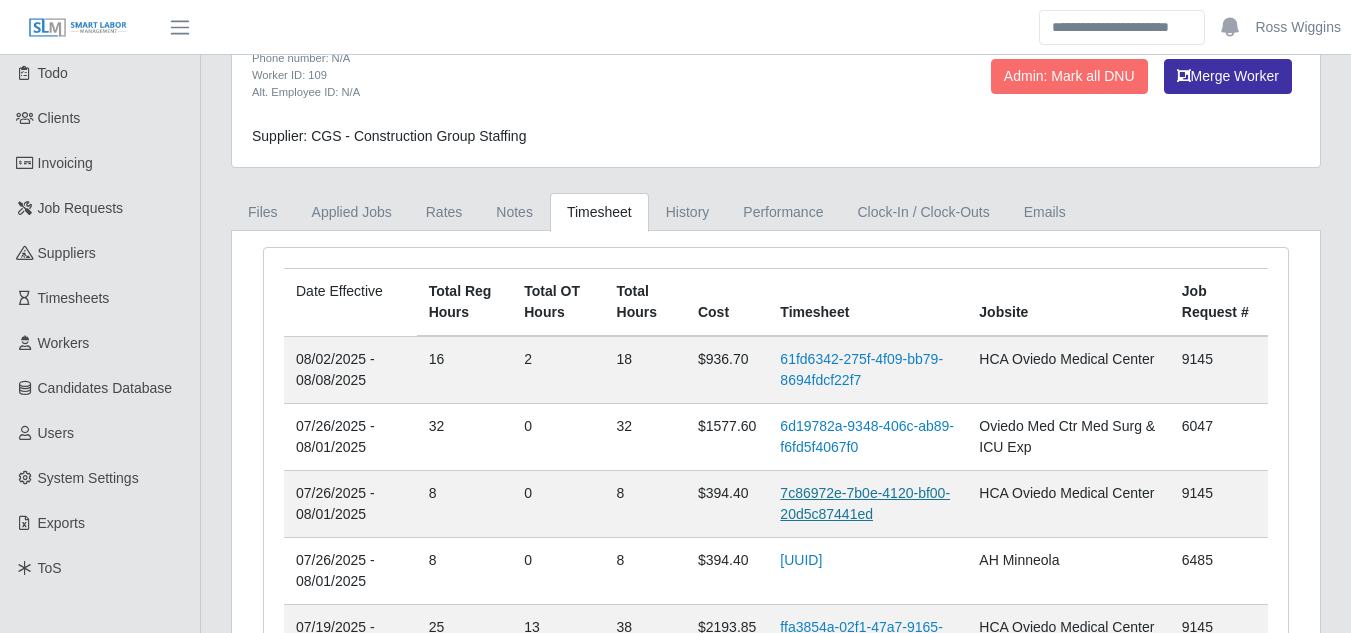 click on "7c86972e-7b0e-4120-bf00-20d5c87441ed" at bounding box center (865, 503) 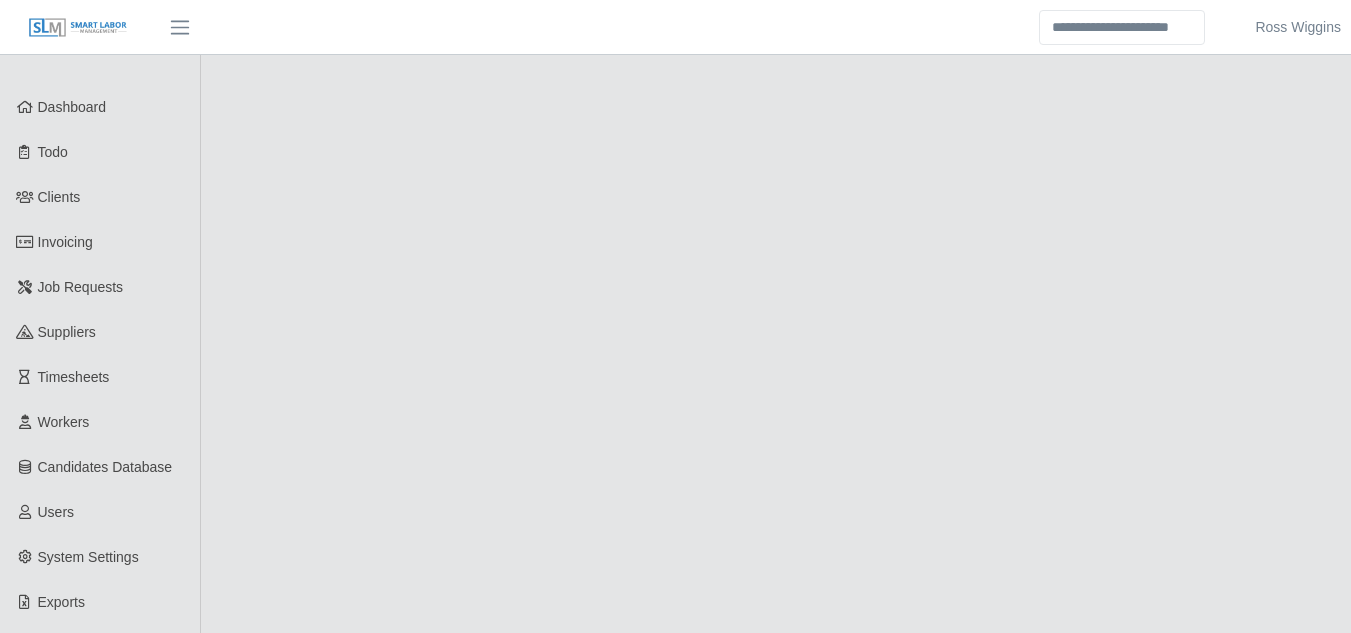 scroll, scrollTop: 0, scrollLeft: 0, axis: both 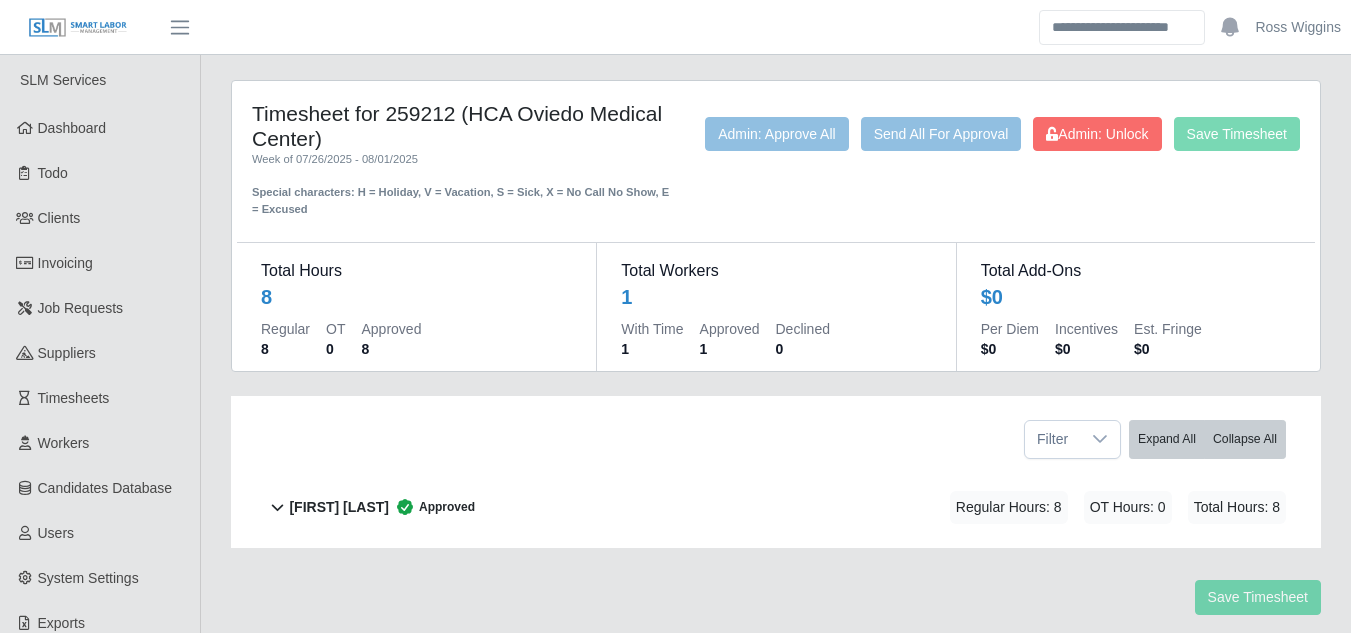 click on "[FIRST] [LAST]" at bounding box center (339, 507) 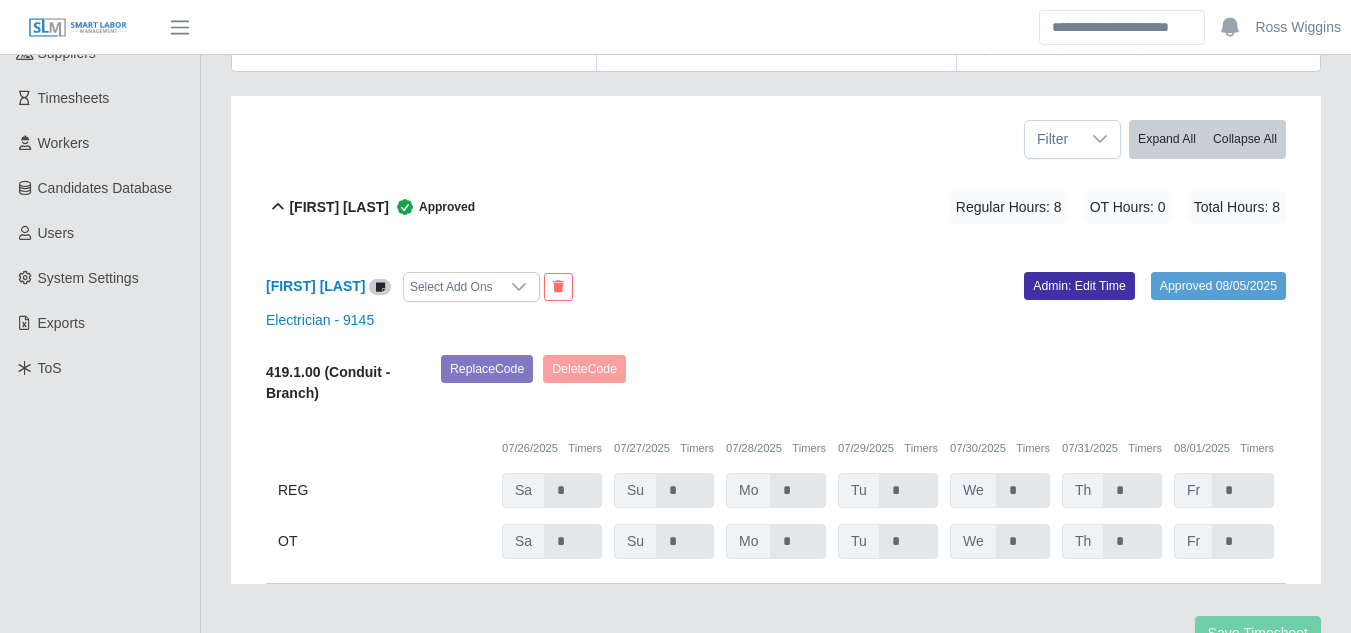 scroll, scrollTop: 0, scrollLeft: 0, axis: both 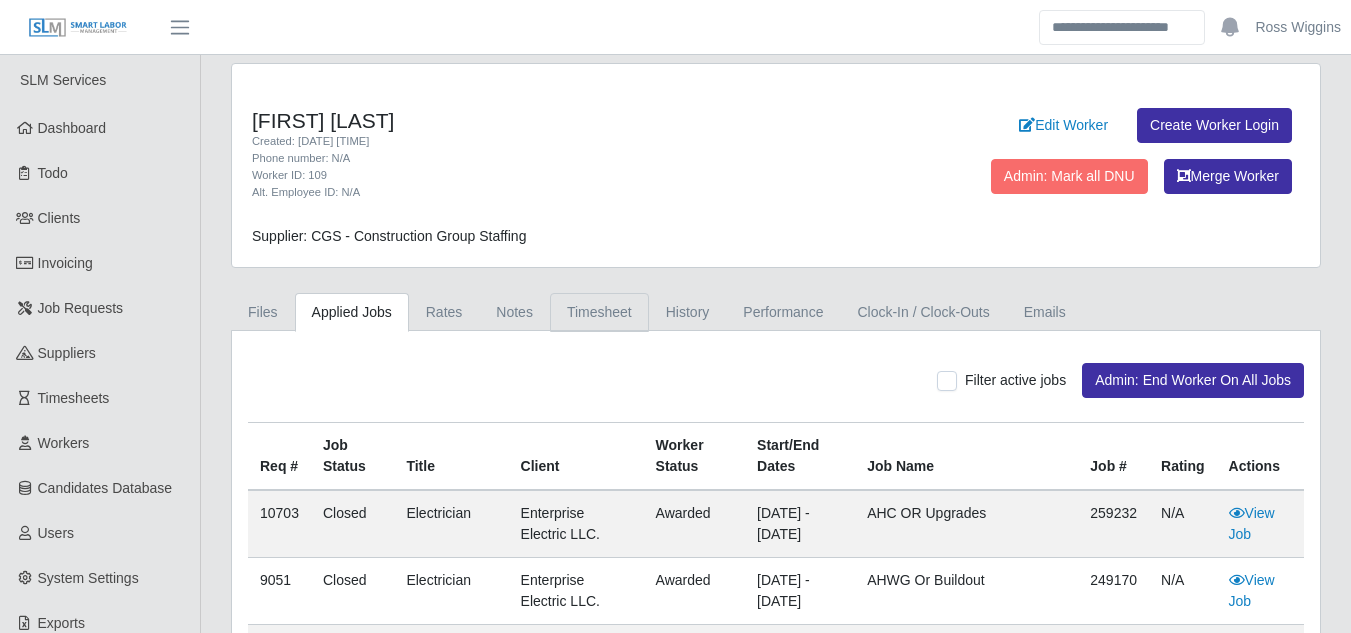 click on "Timesheet" at bounding box center (599, 312) 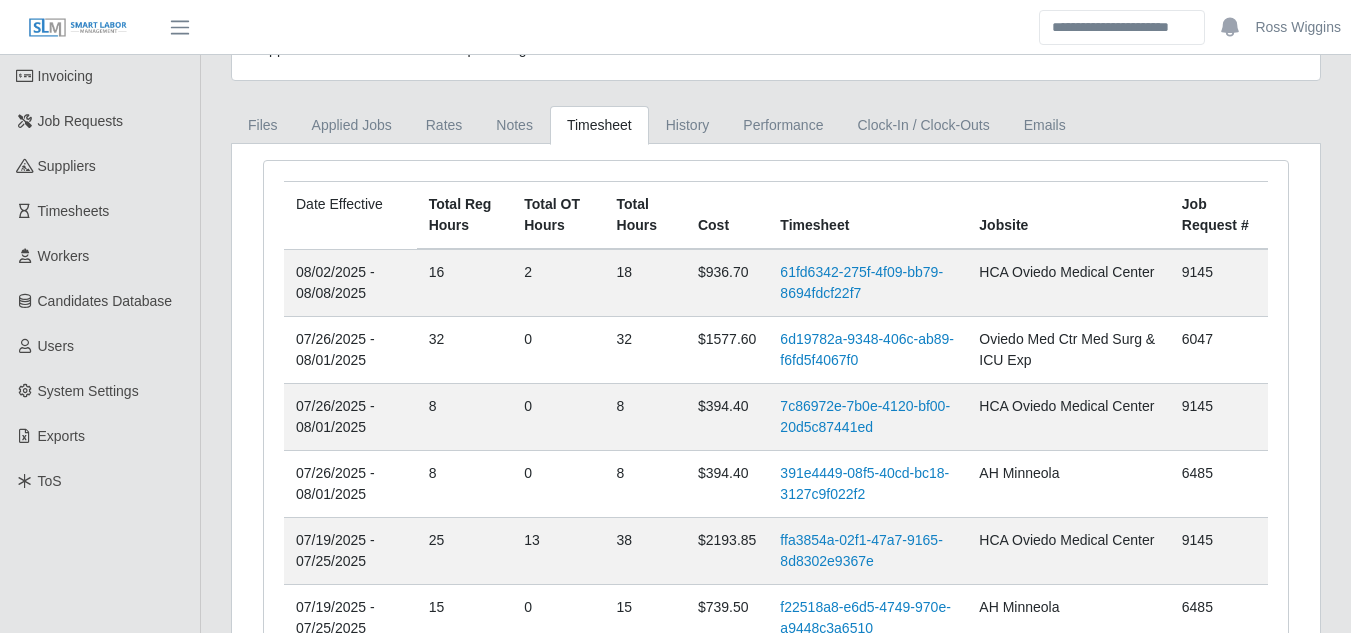 scroll, scrollTop: 200, scrollLeft: 0, axis: vertical 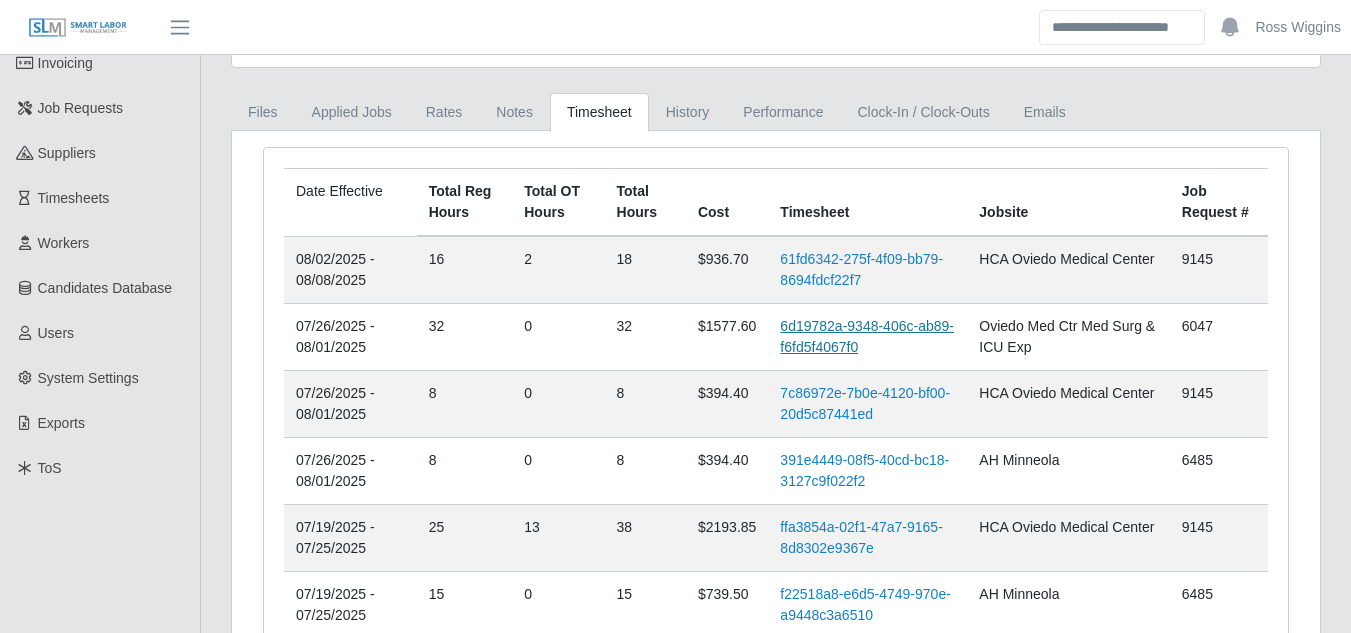 click on "6d19782a-9348-406c-ab89-f6fd5f4067f0" at bounding box center (867, 336) 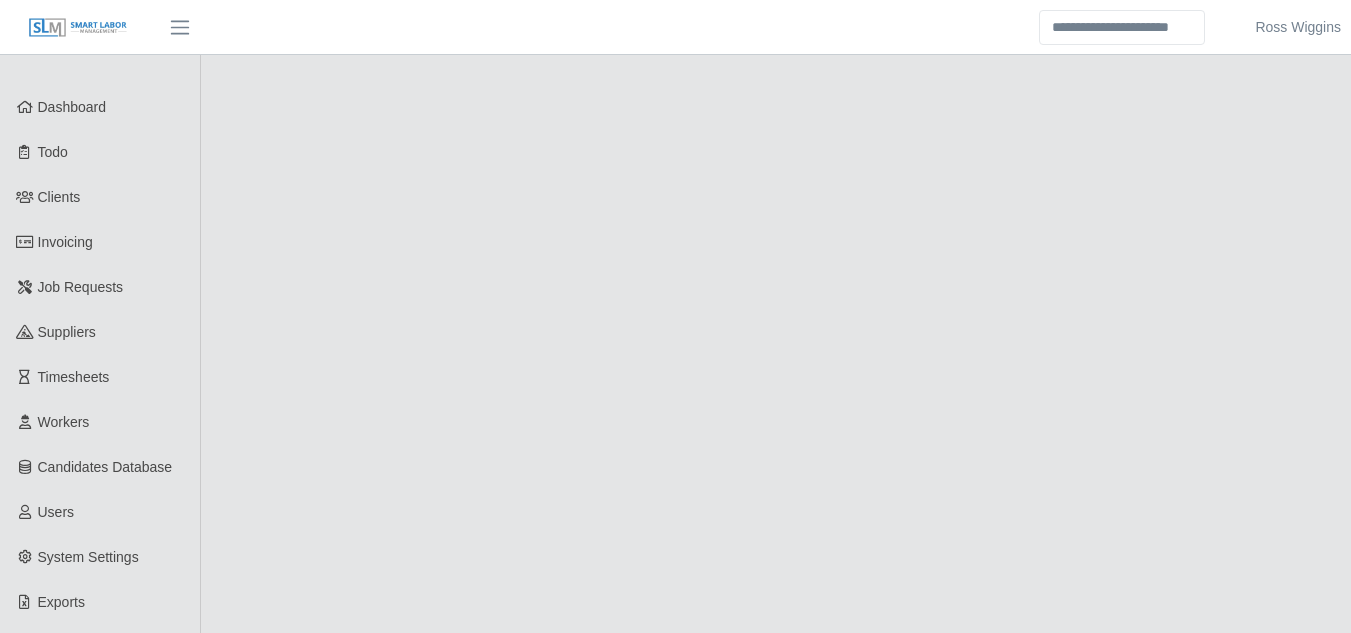 scroll, scrollTop: 0, scrollLeft: 0, axis: both 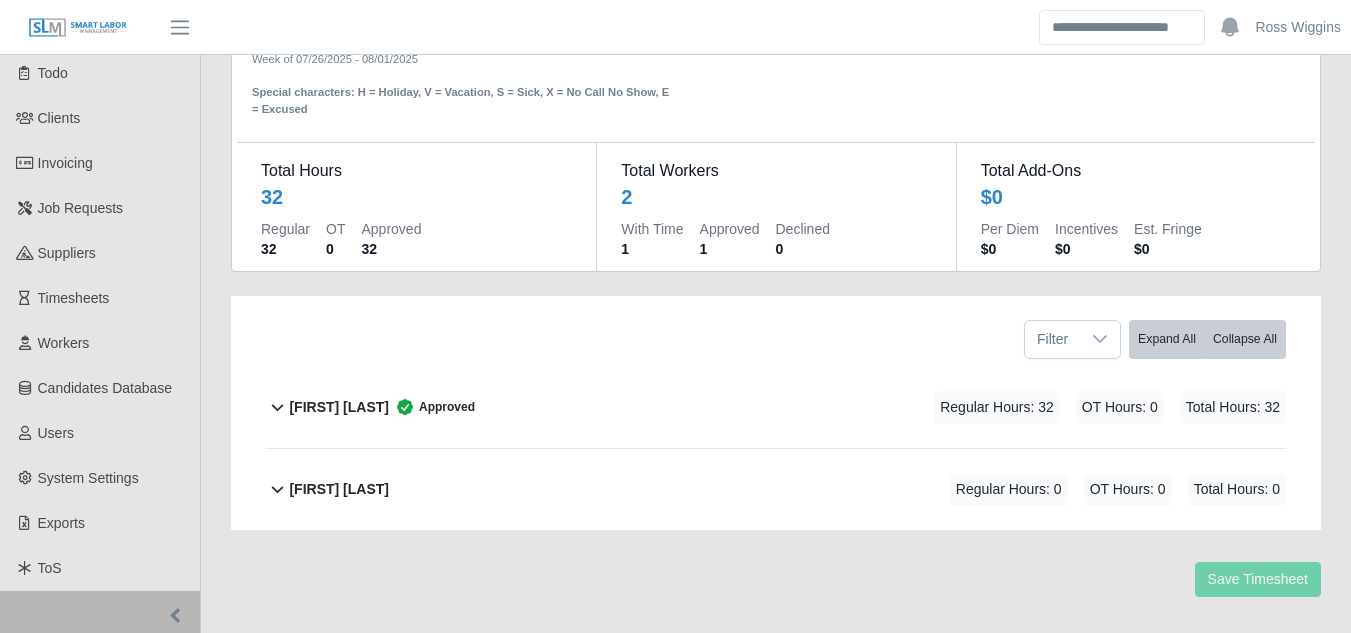 click on "[FIRST] [LAST]" at bounding box center [339, 407] 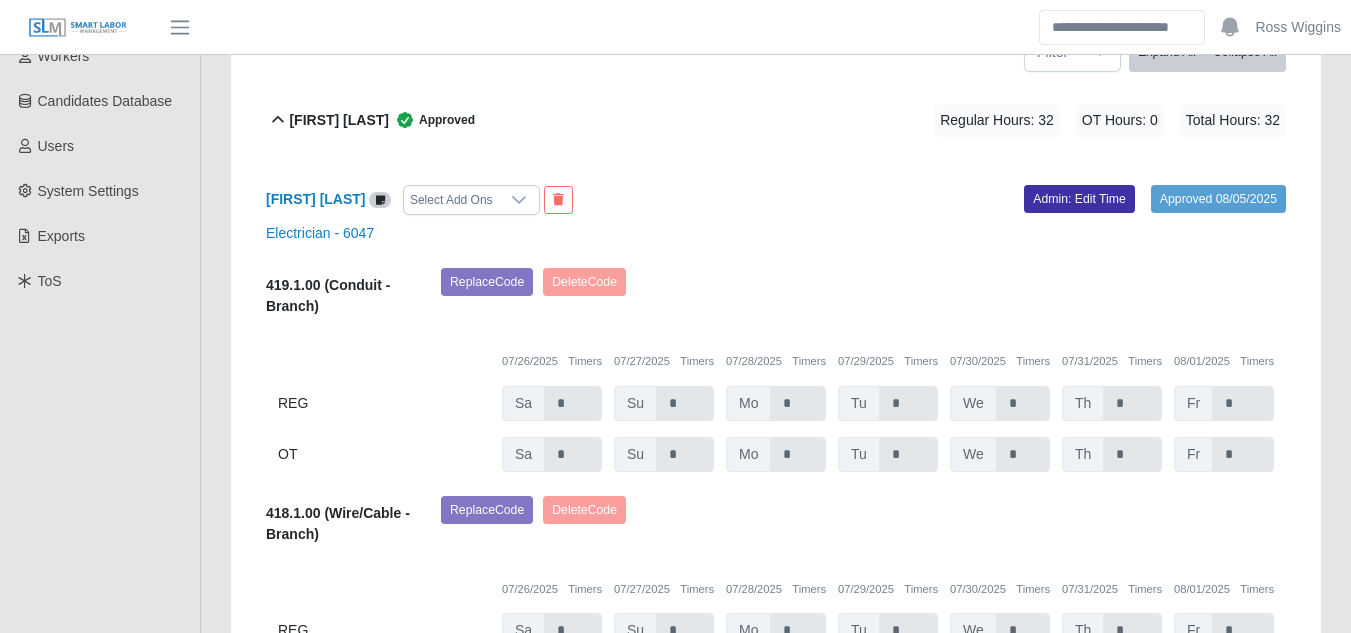 scroll, scrollTop: 0, scrollLeft: 0, axis: both 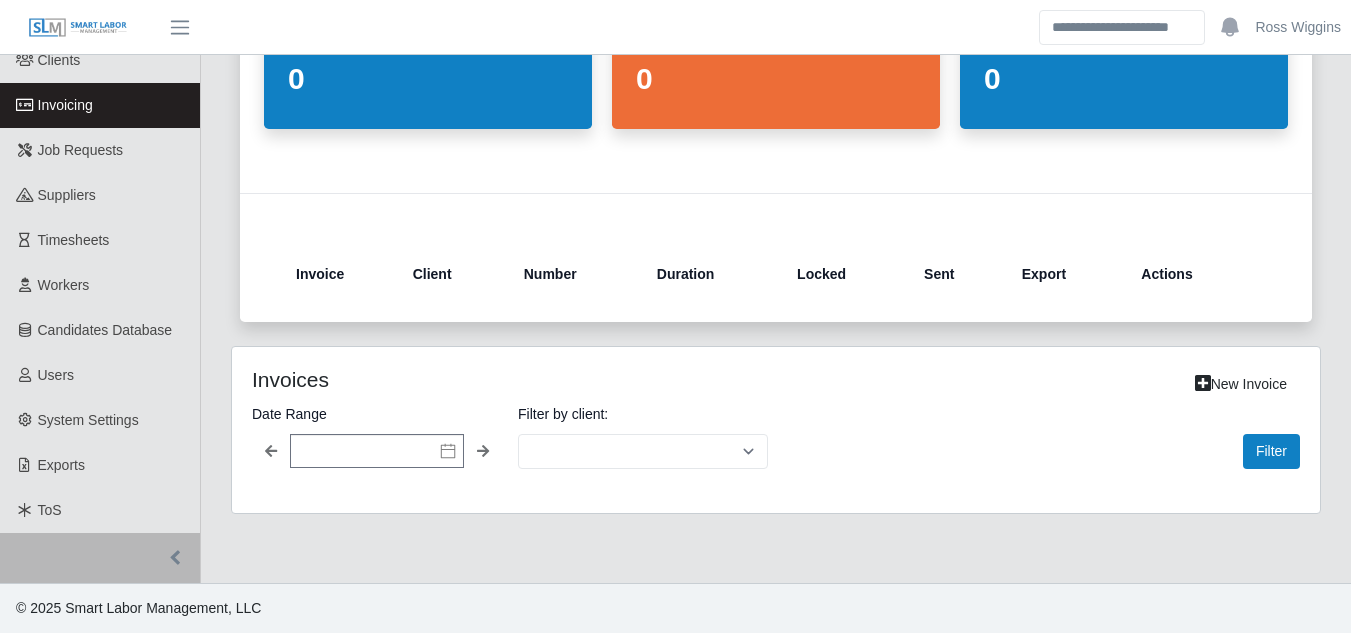 select on "**********" 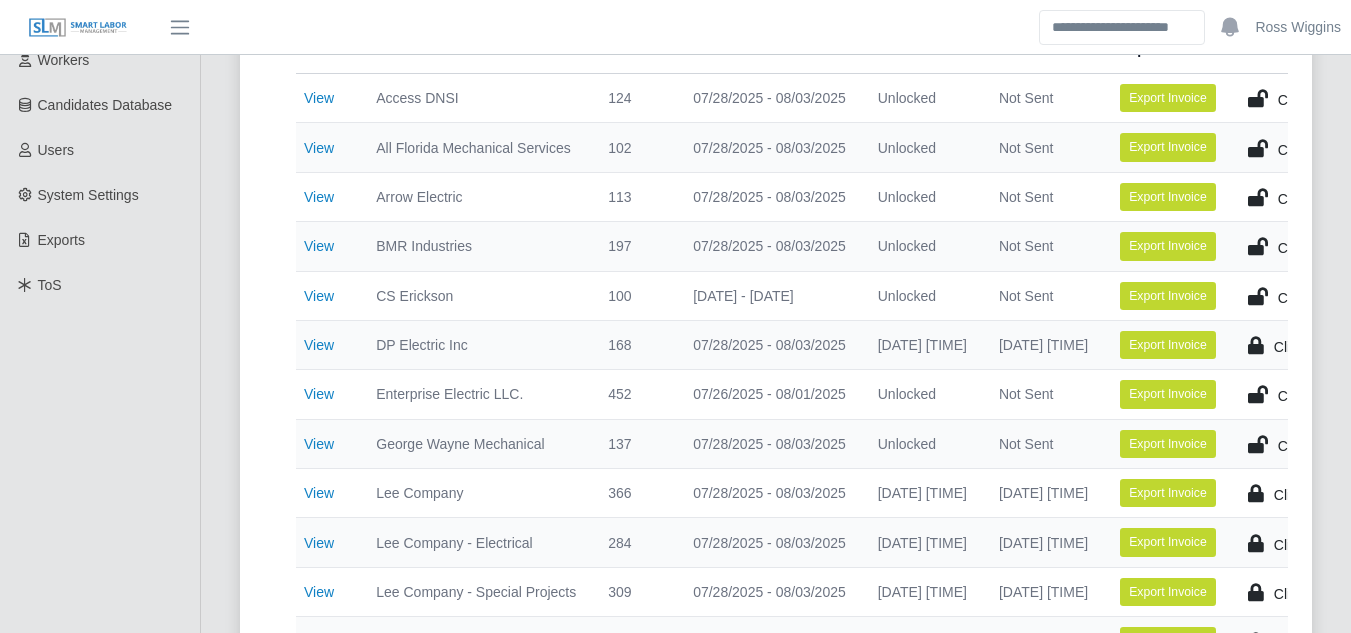 scroll, scrollTop: 331, scrollLeft: 0, axis: vertical 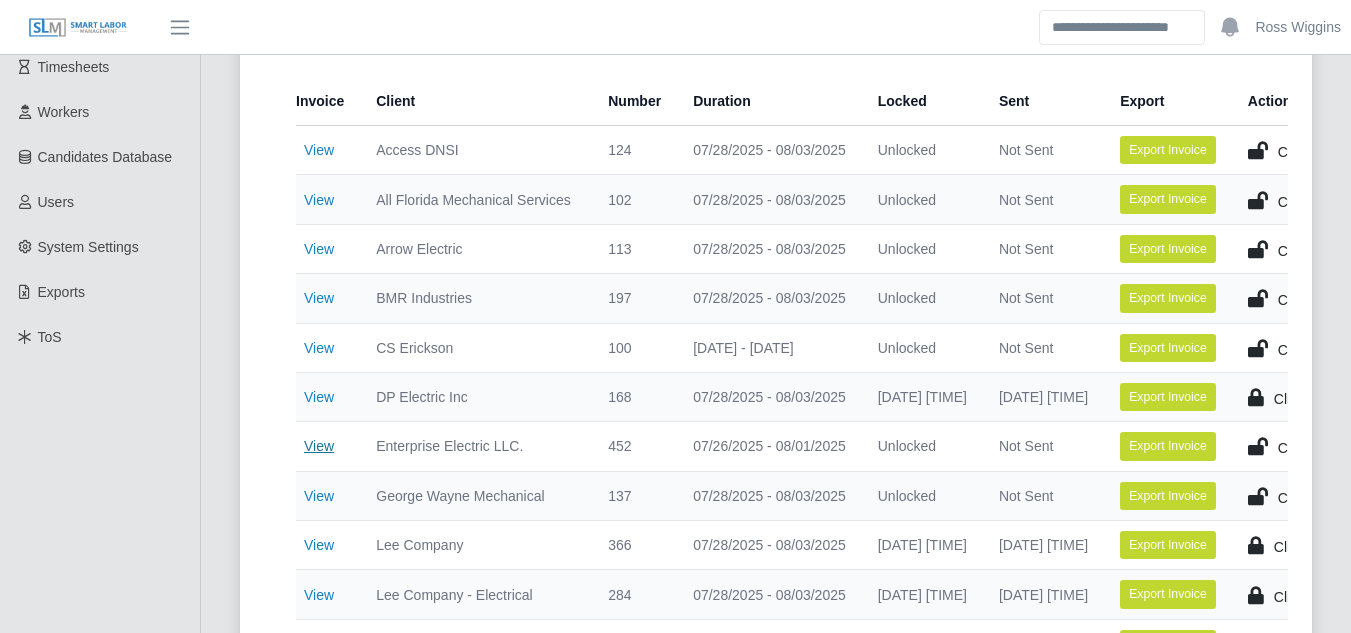 click on "View" at bounding box center [319, 446] 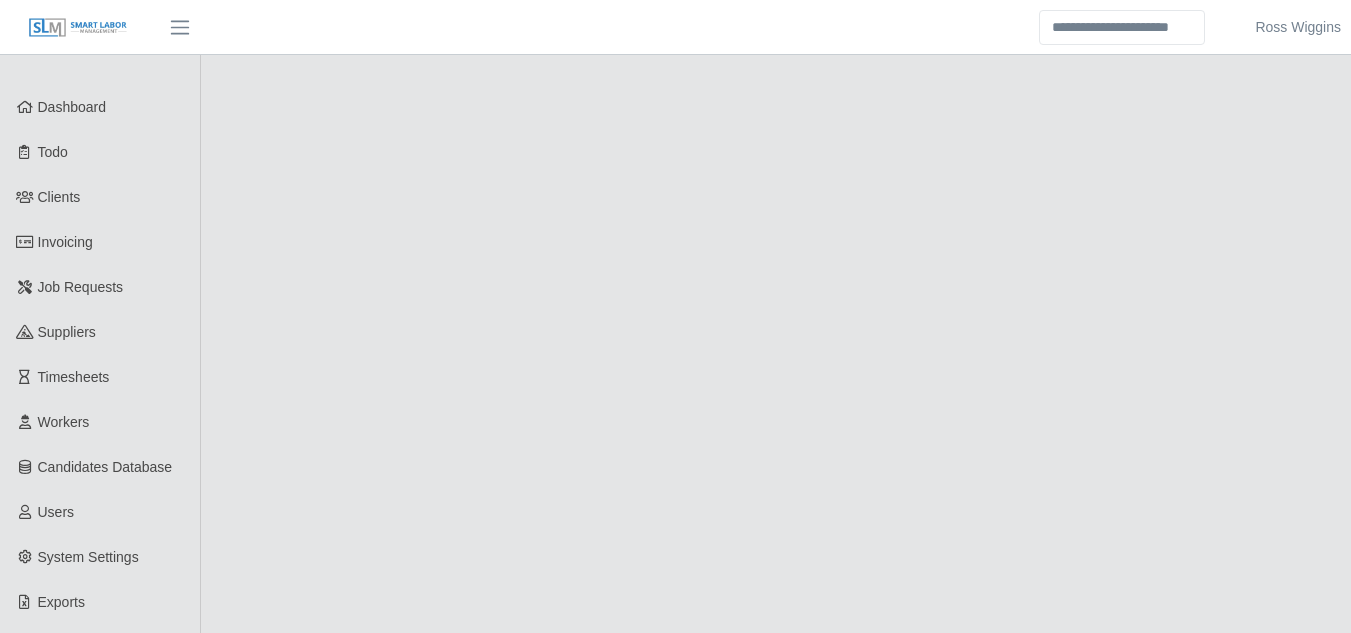 scroll, scrollTop: 0, scrollLeft: 0, axis: both 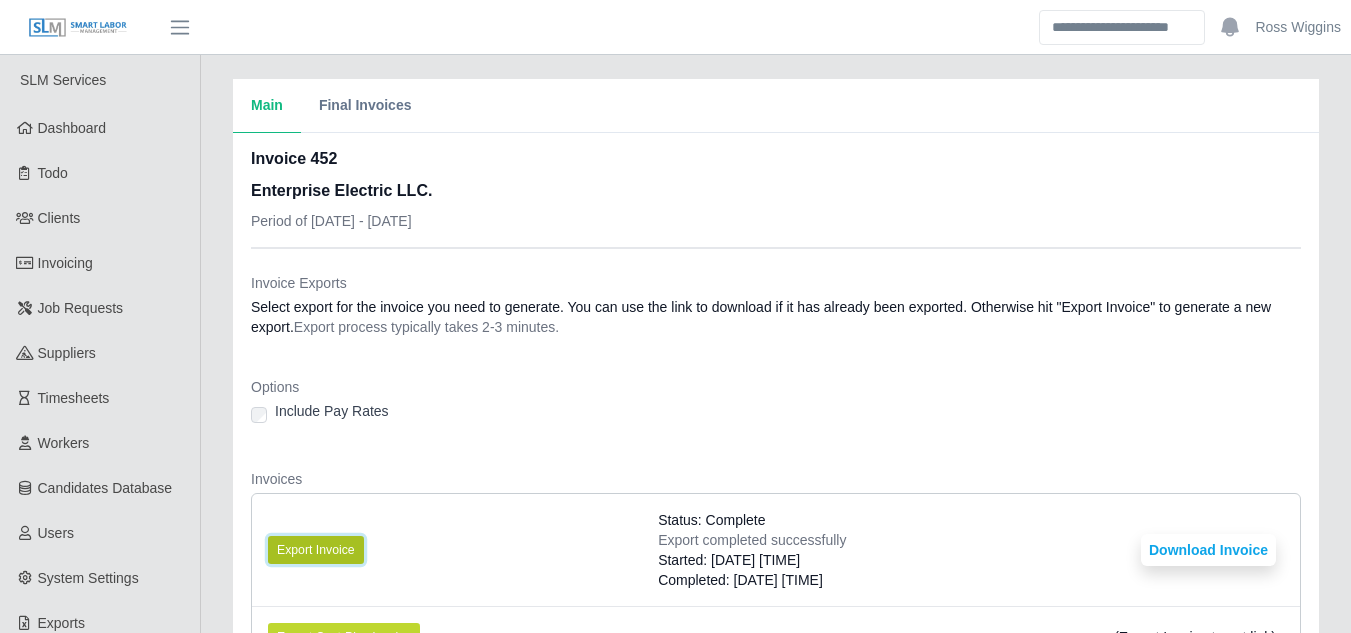 click on "Export Invoice" at bounding box center [316, 550] 